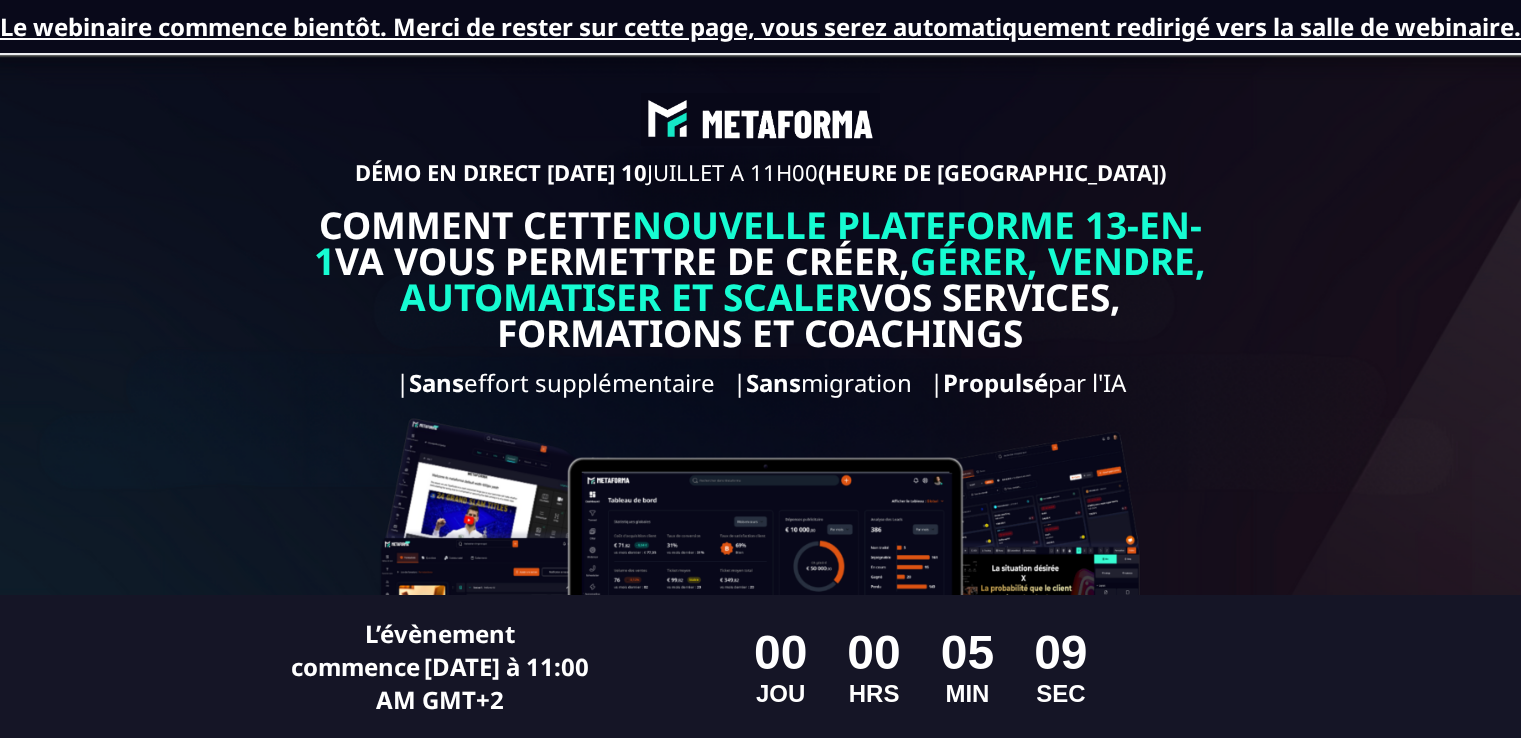 scroll, scrollTop: 0, scrollLeft: 0, axis: both 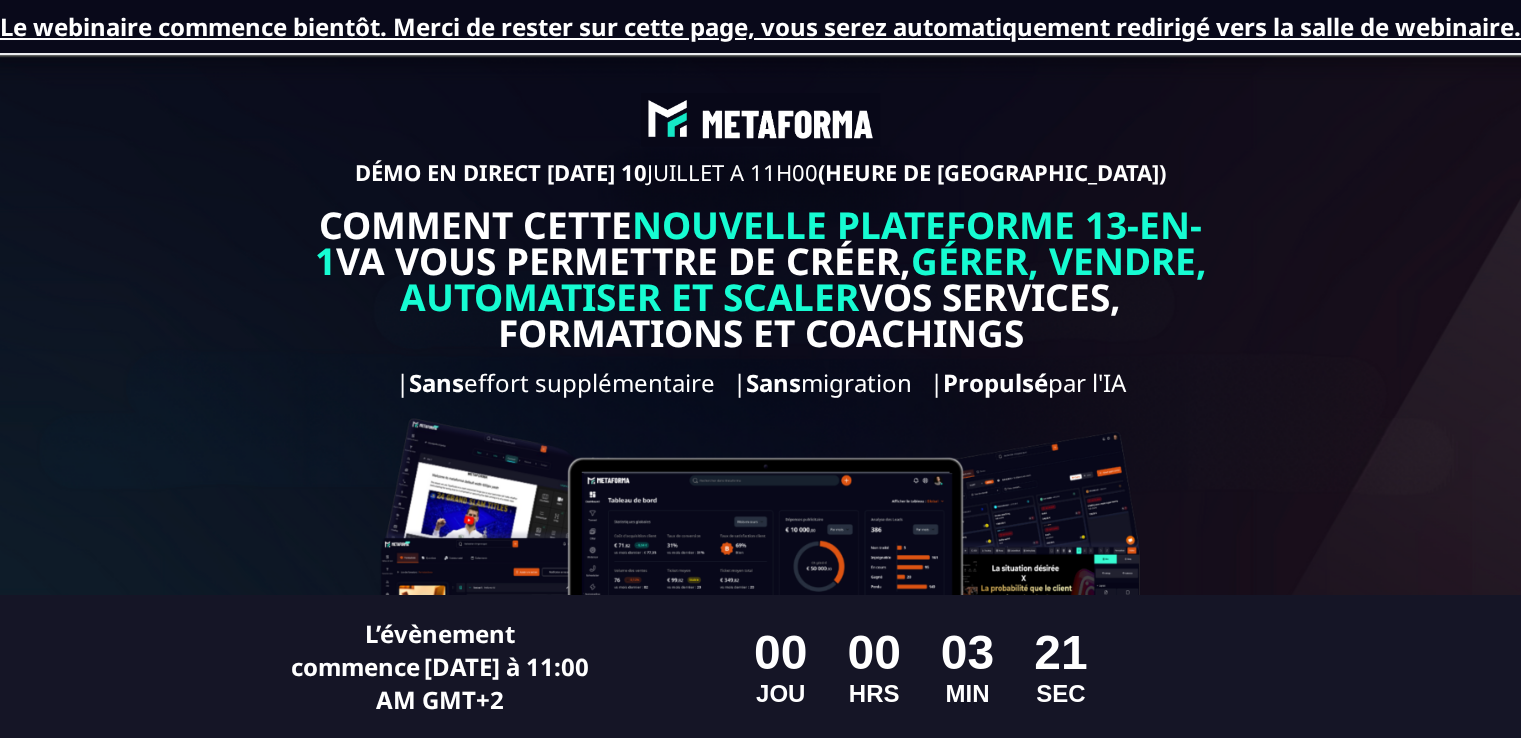 click on "NOUVELLE PLATEFORME 13-EN-1" at bounding box center (758, 242) 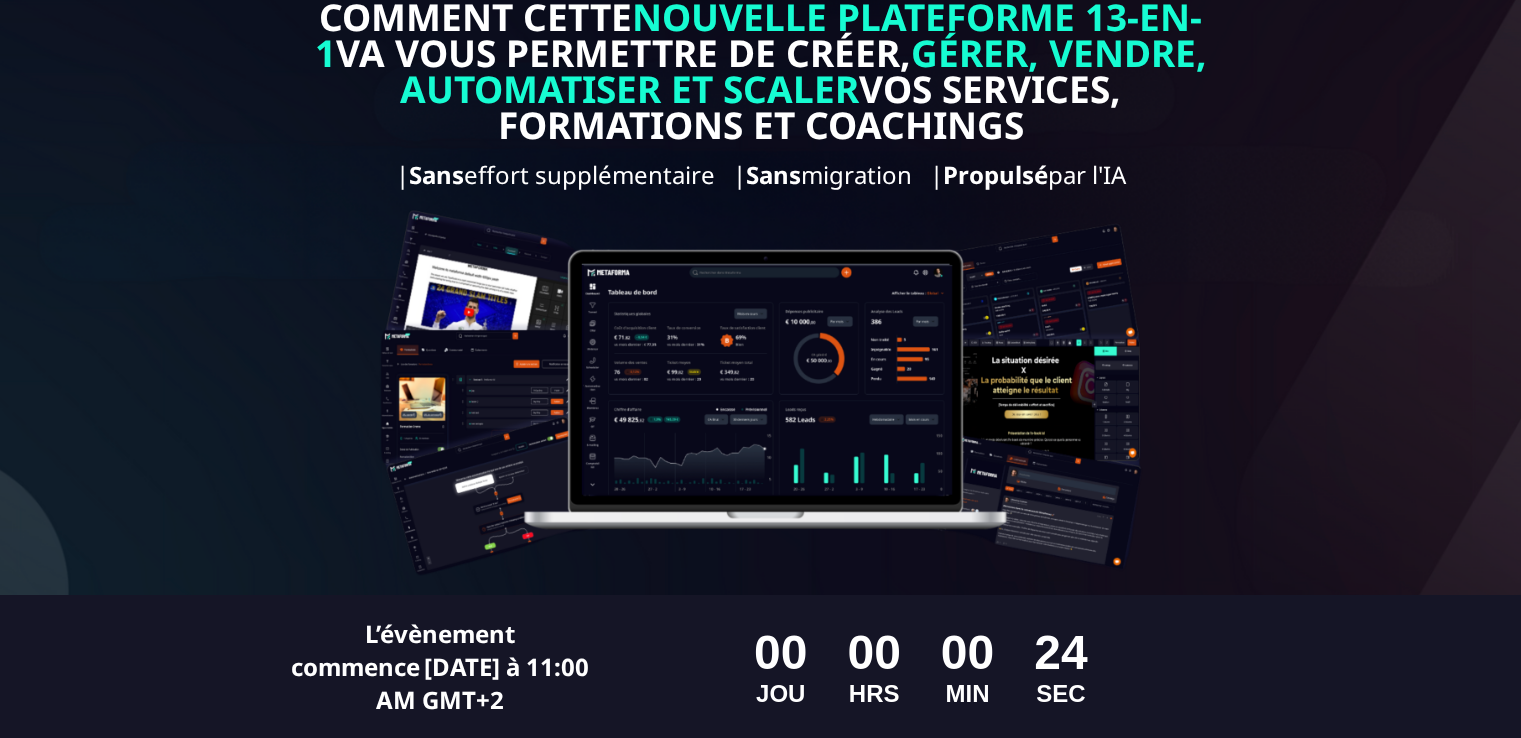 scroll, scrollTop: 108, scrollLeft: 0, axis: vertical 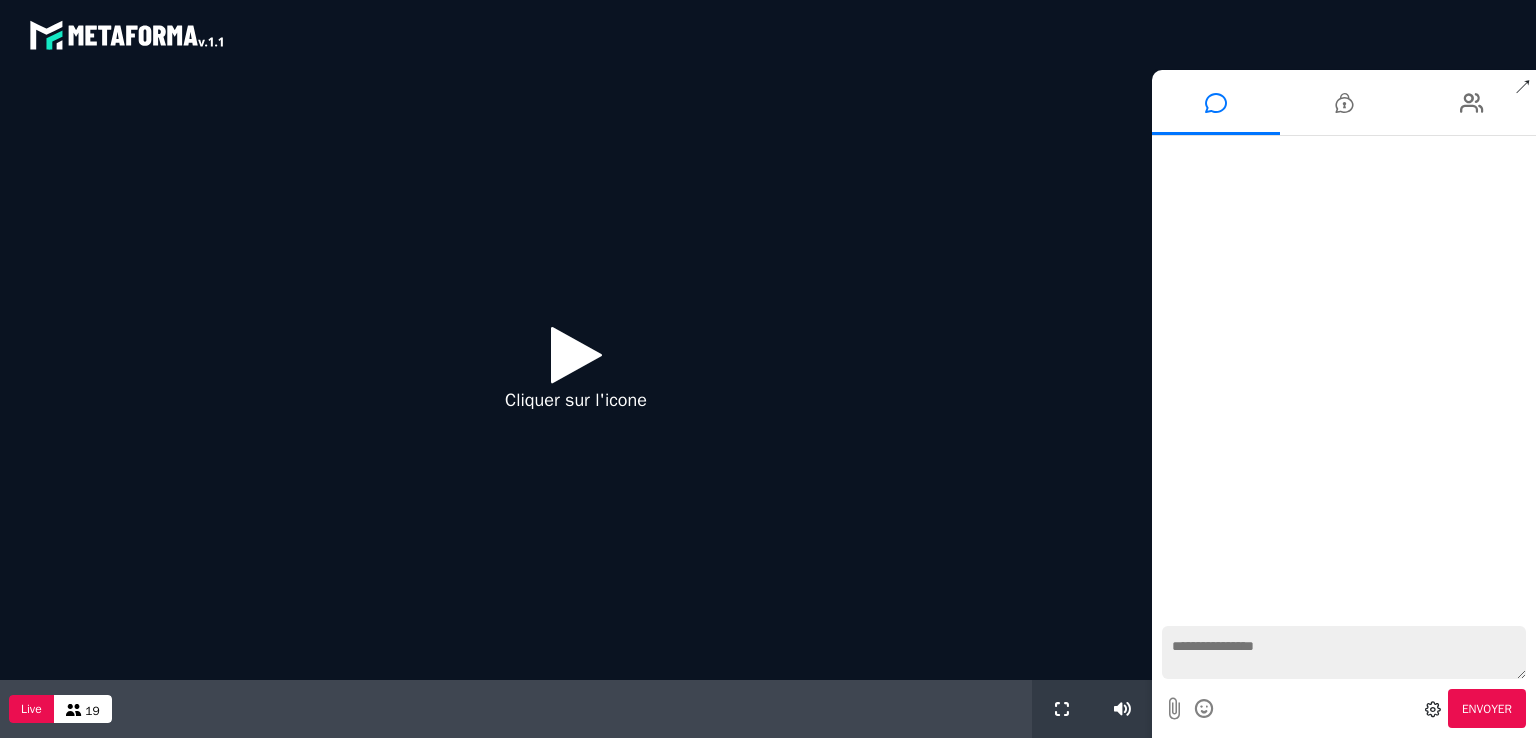 click at bounding box center [576, 354] 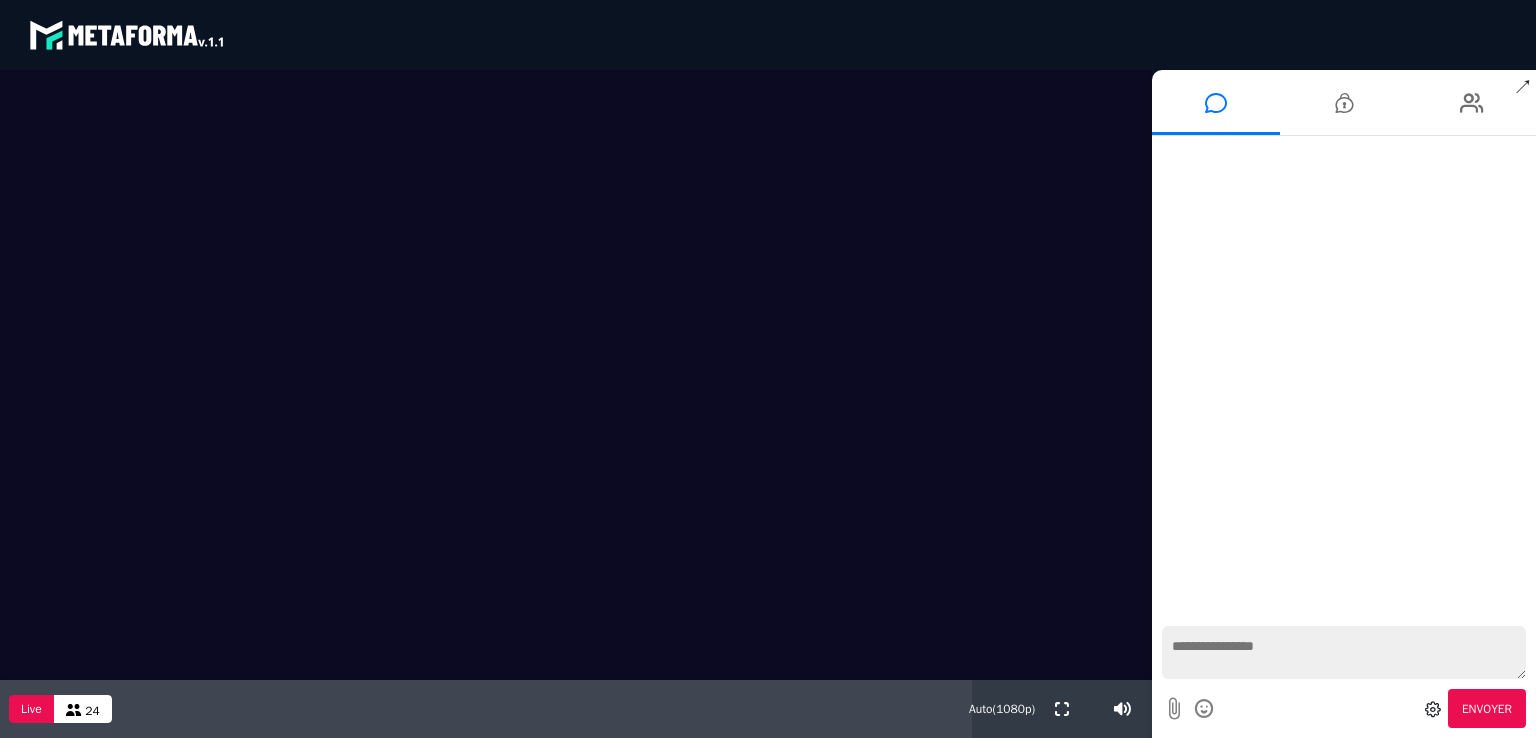 click at bounding box center [1344, 652] 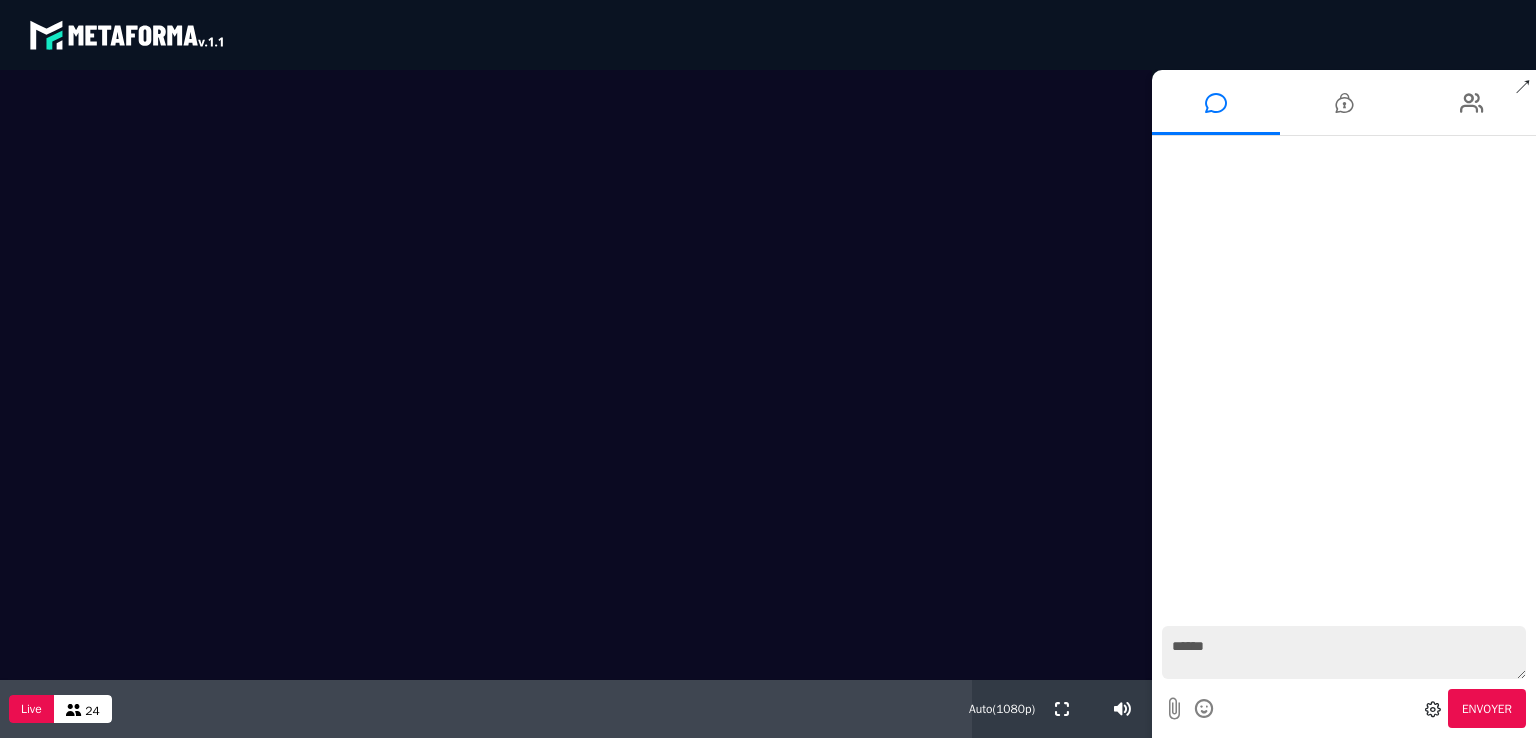type on "*******" 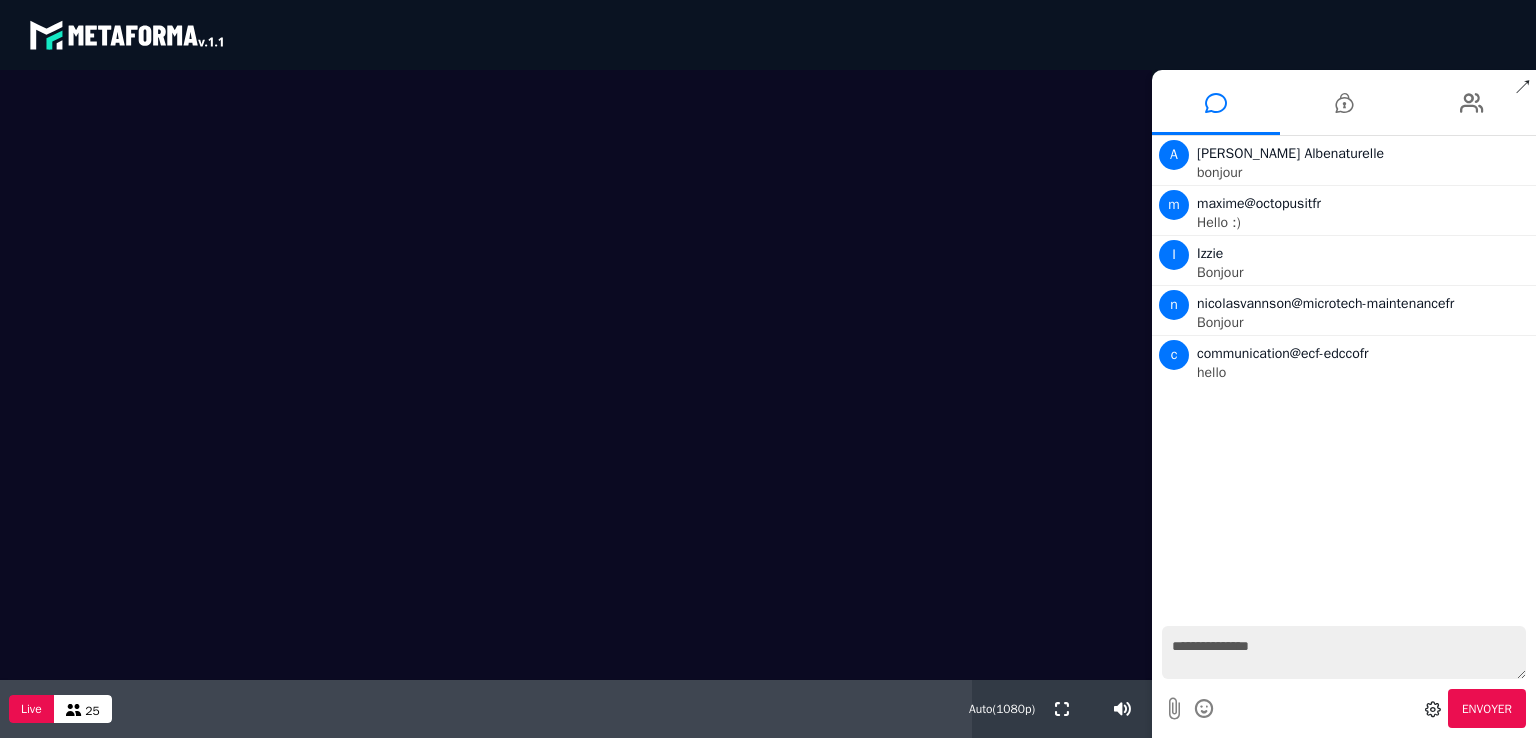 type on "**********" 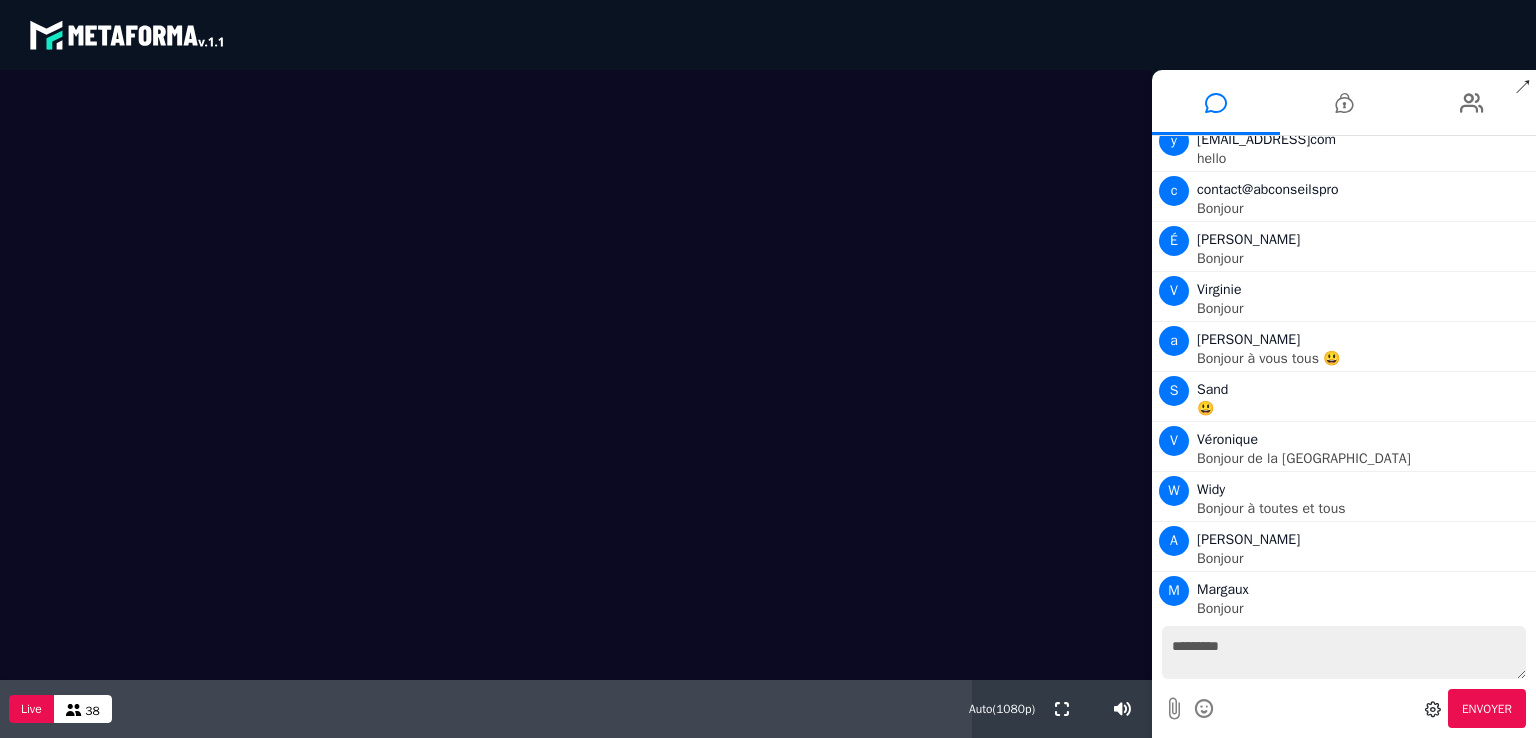 scroll, scrollTop: 615, scrollLeft: 0, axis: vertical 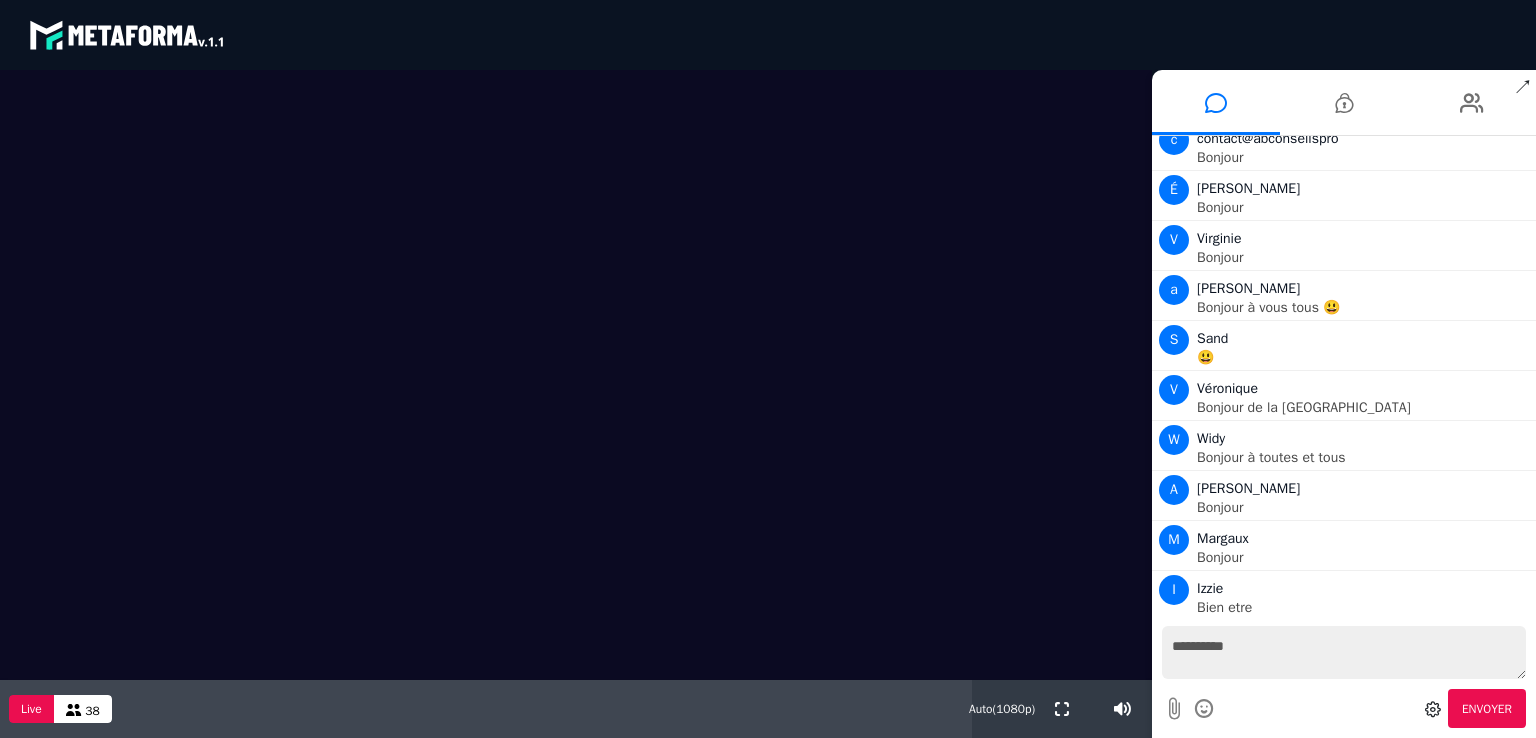 type on "**********" 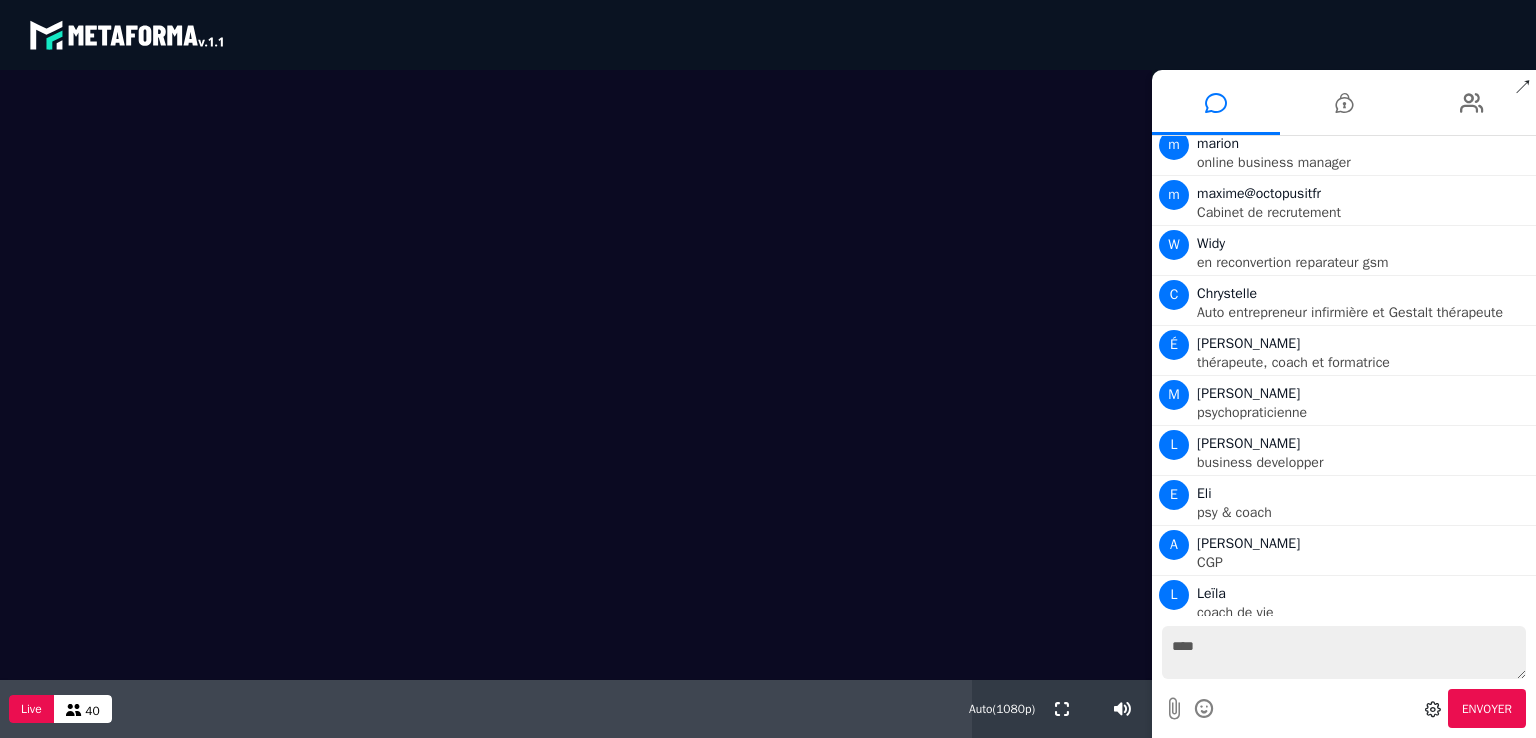 scroll, scrollTop: 1611, scrollLeft: 0, axis: vertical 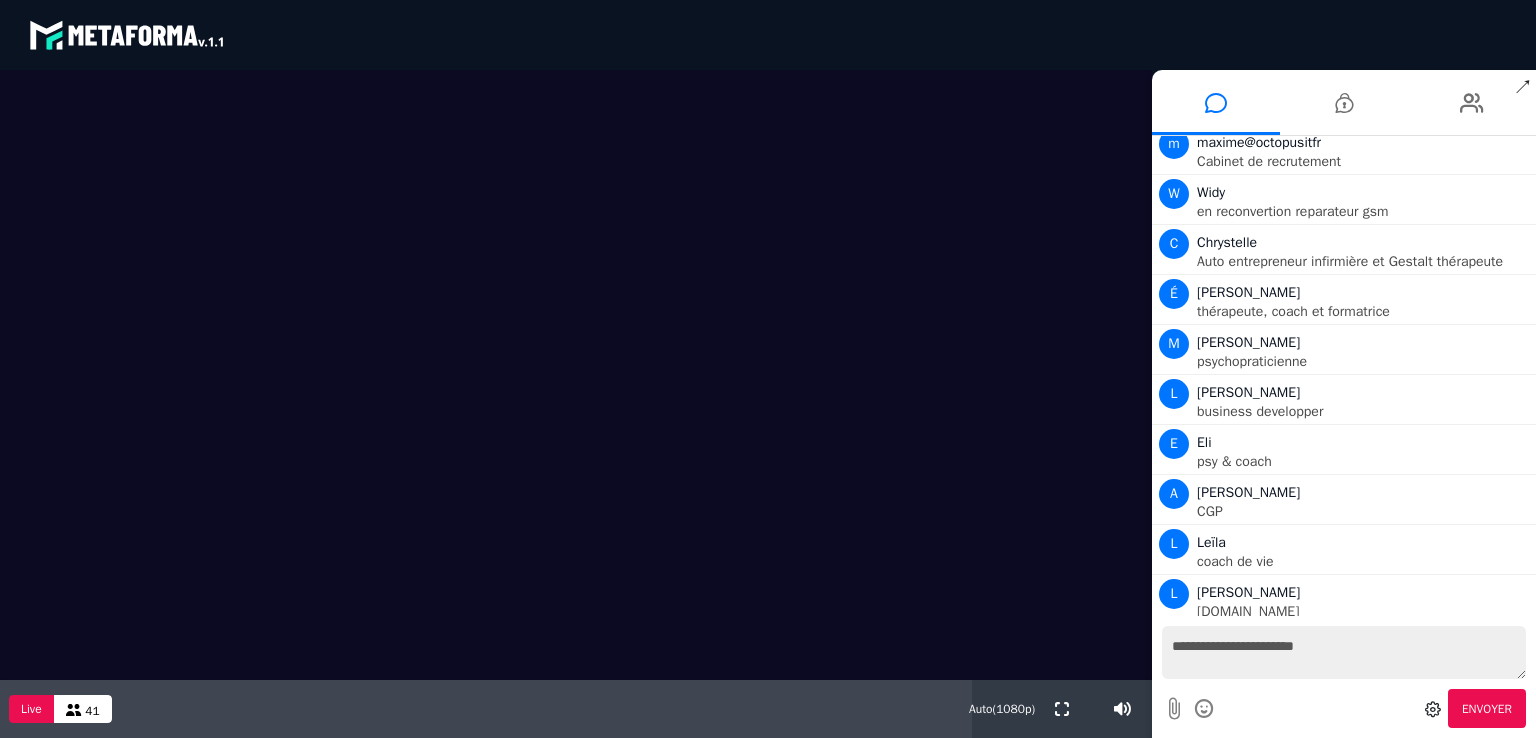 type on "**********" 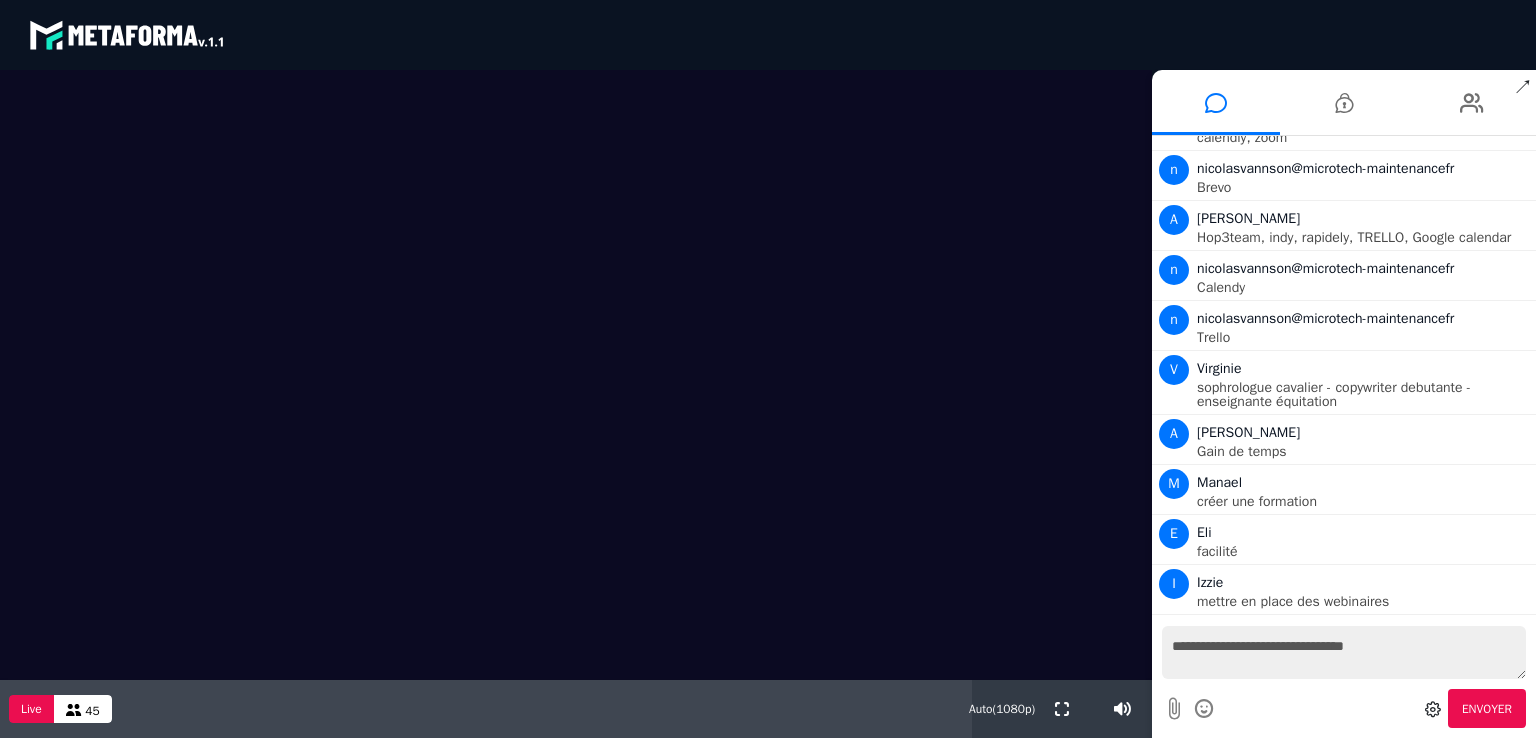scroll, scrollTop: 2684, scrollLeft: 0, axis: vertical 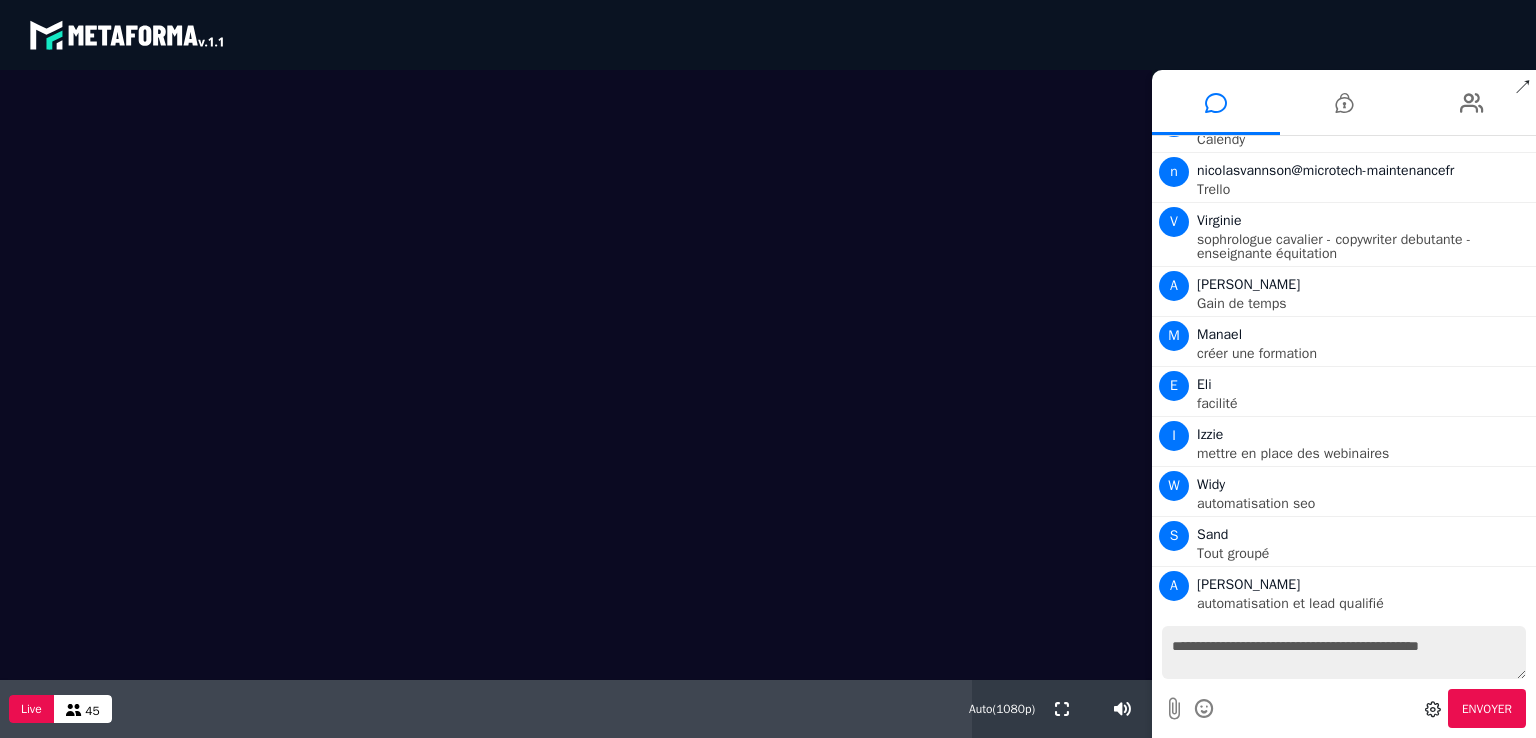 type on "**********" 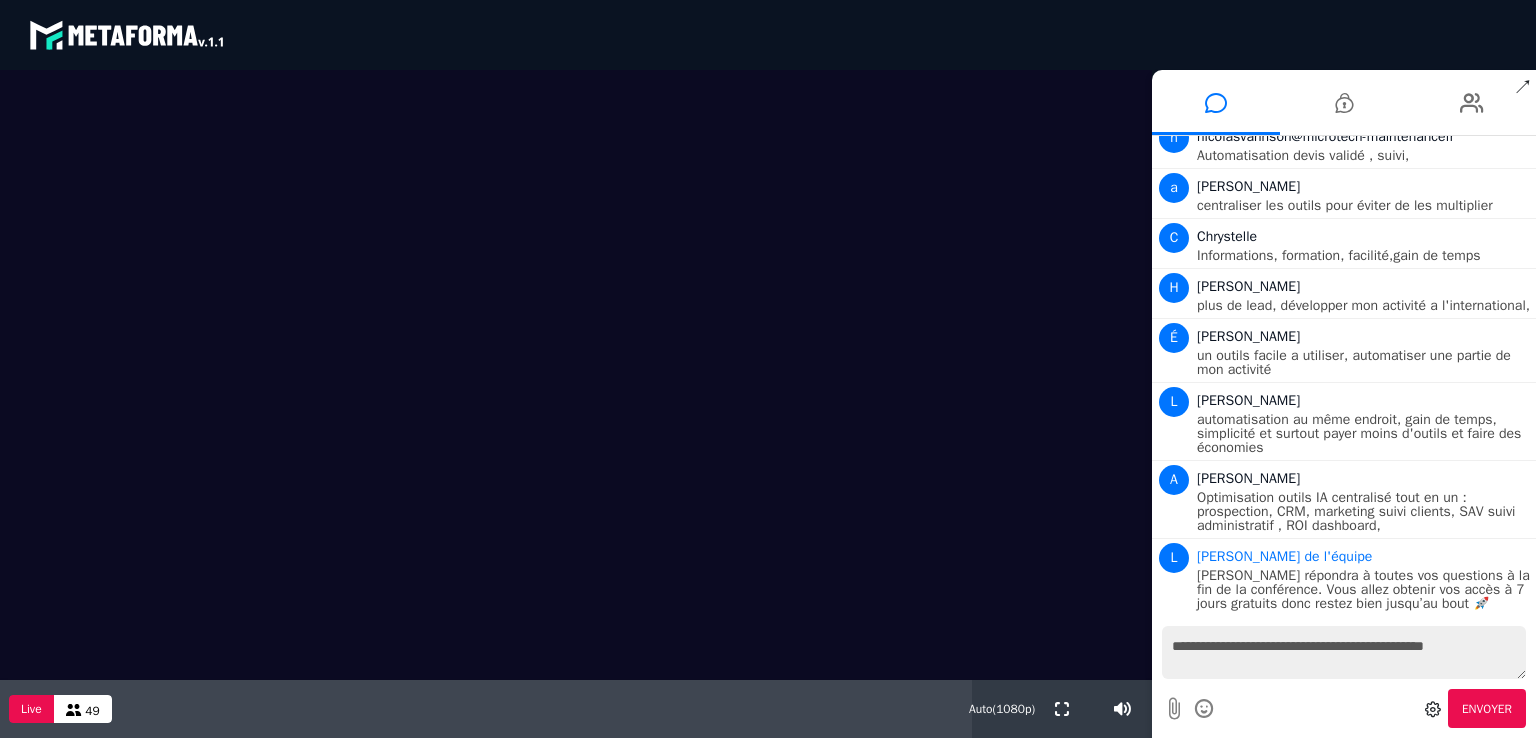 scroll, scrollTop: 3267, scrollLeft: 0, axis: vertical 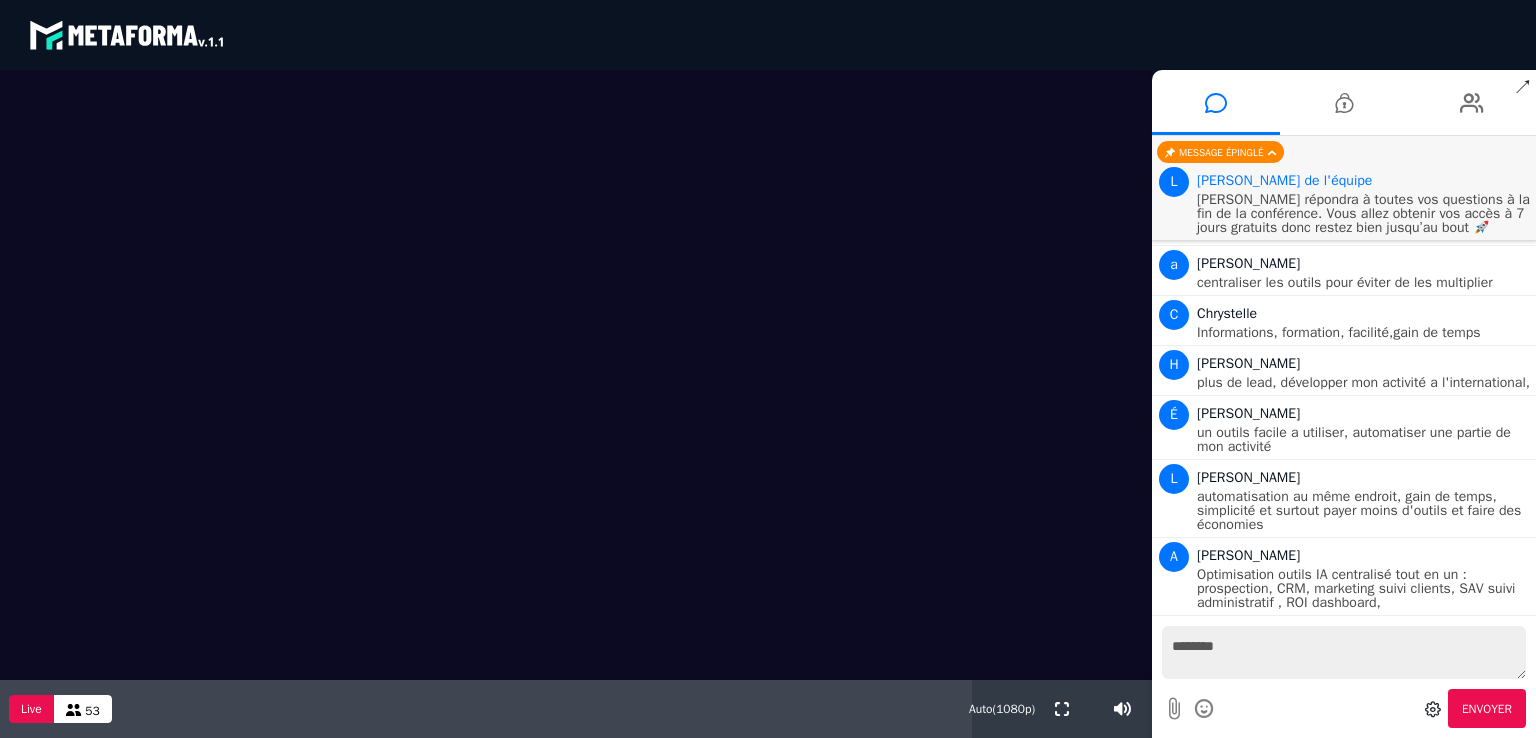 type on "*********" 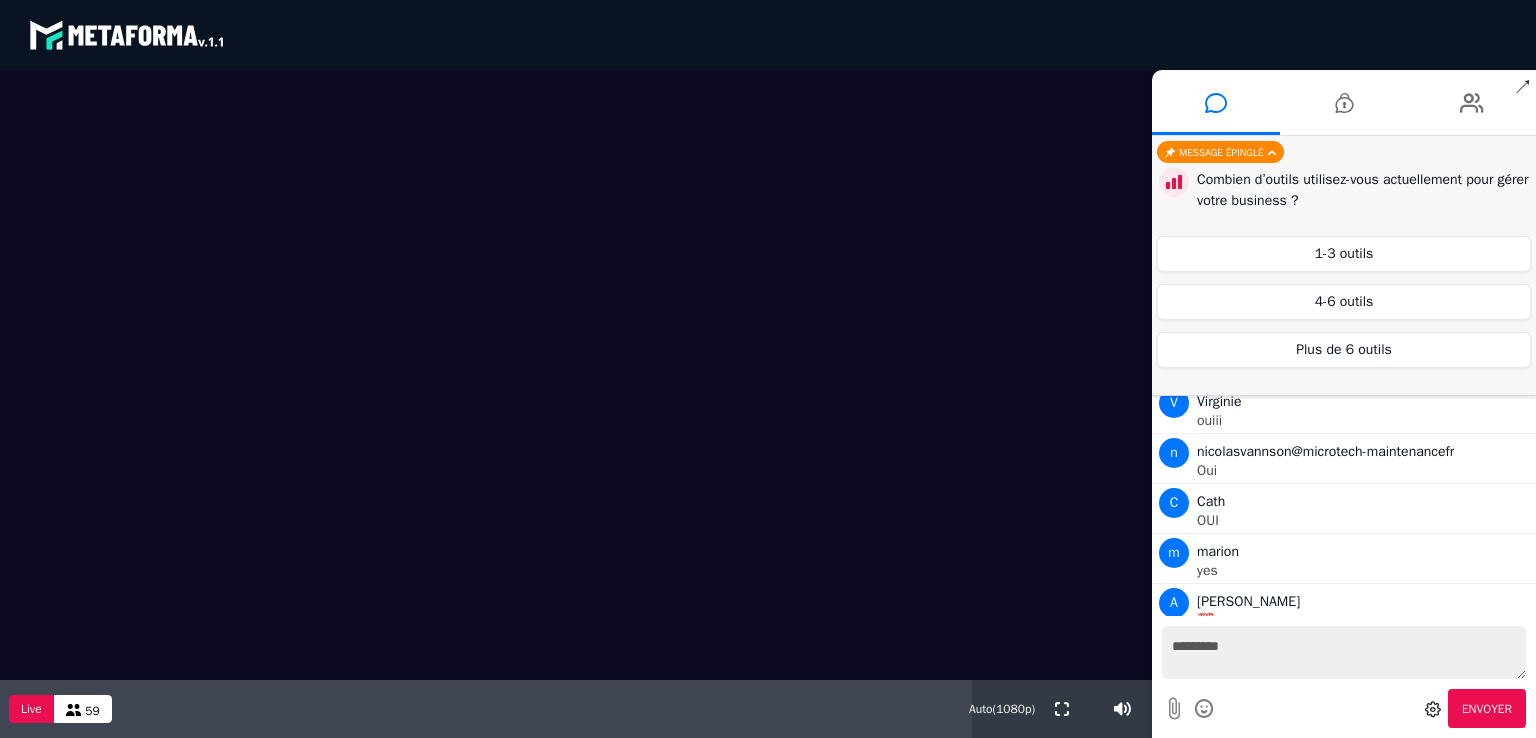 scroll, scrollTop: 3992, scrollLeft: 0, axis: vertical 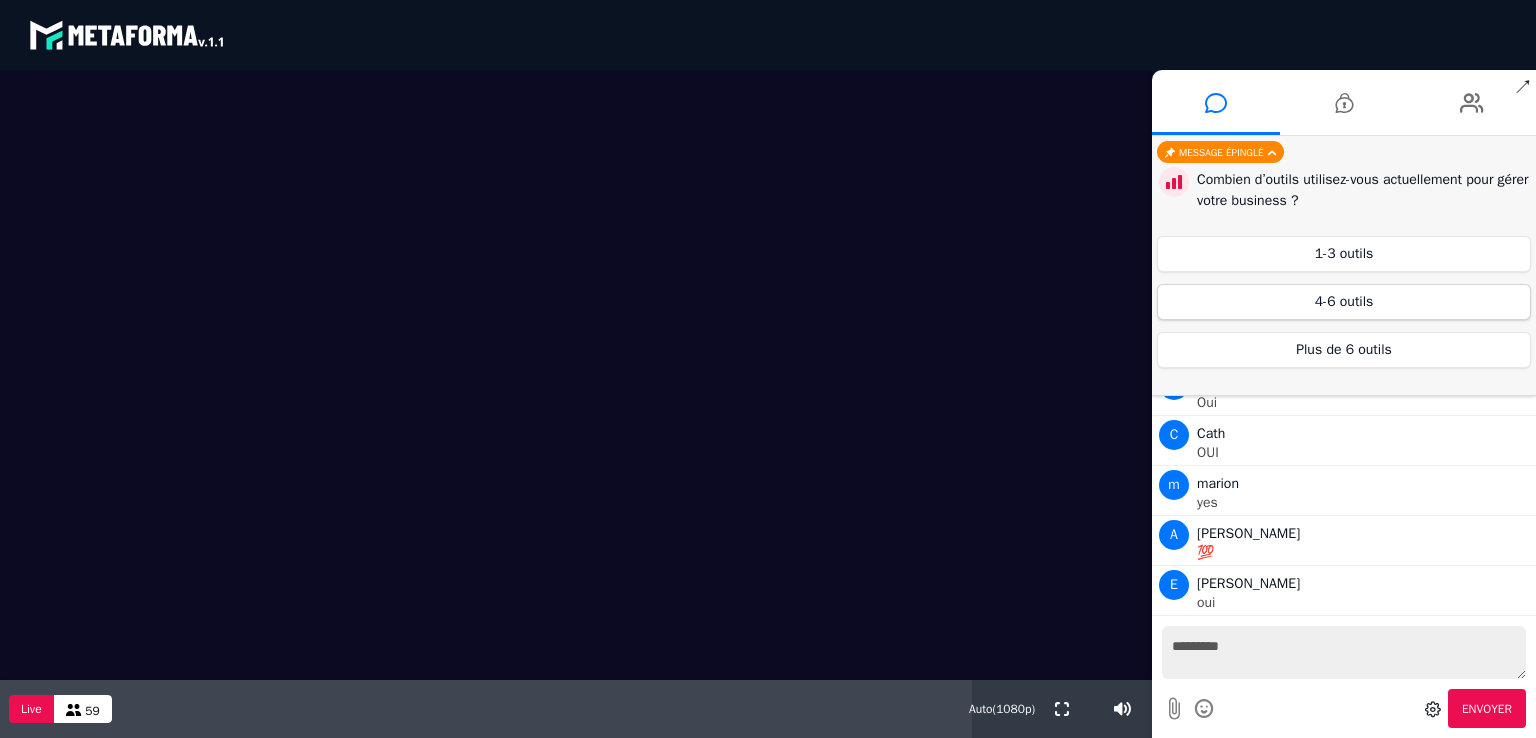 click on "4-6 outils" at bounding box center [1344, 302] 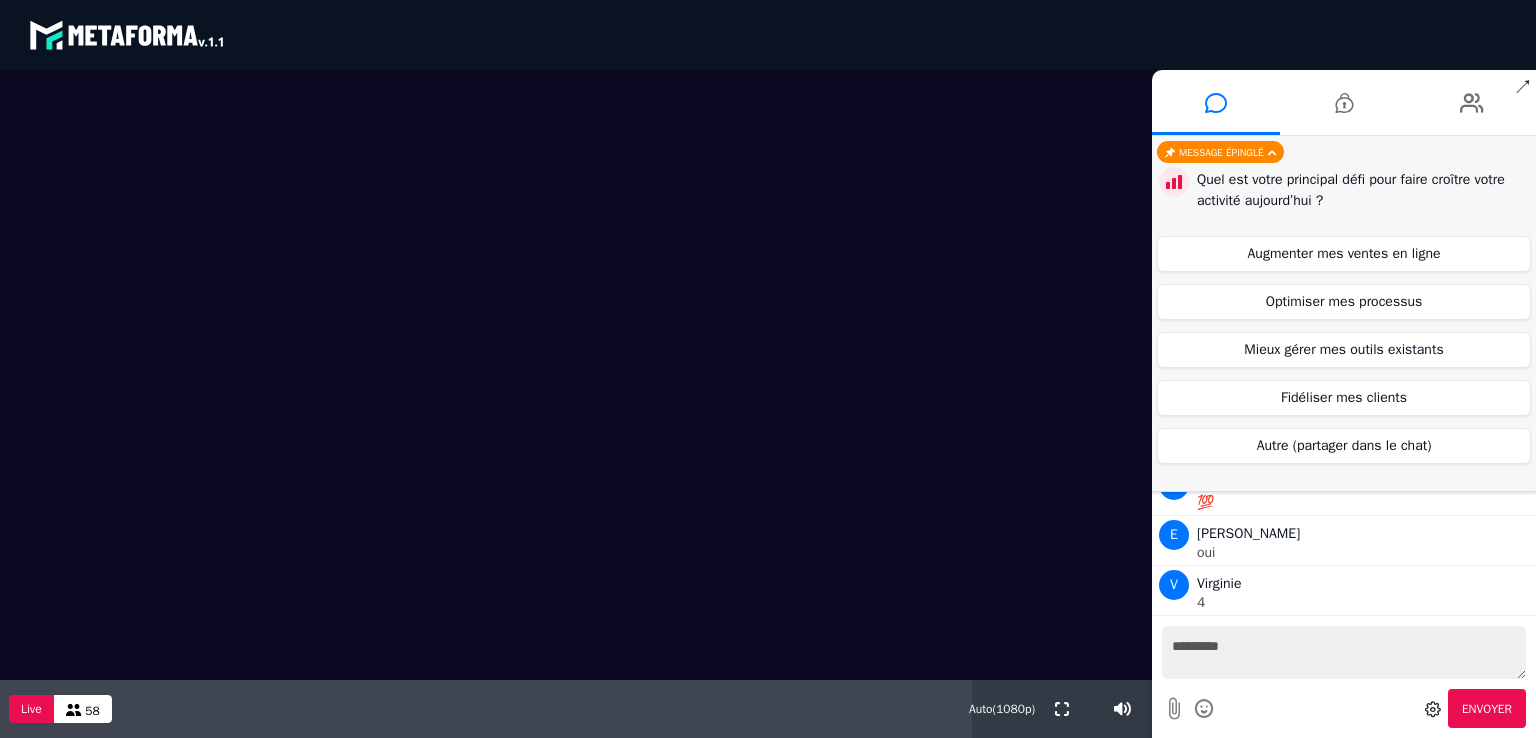 scroll, scrollTop: 4042, scrollLeft: 0, axis: vertical 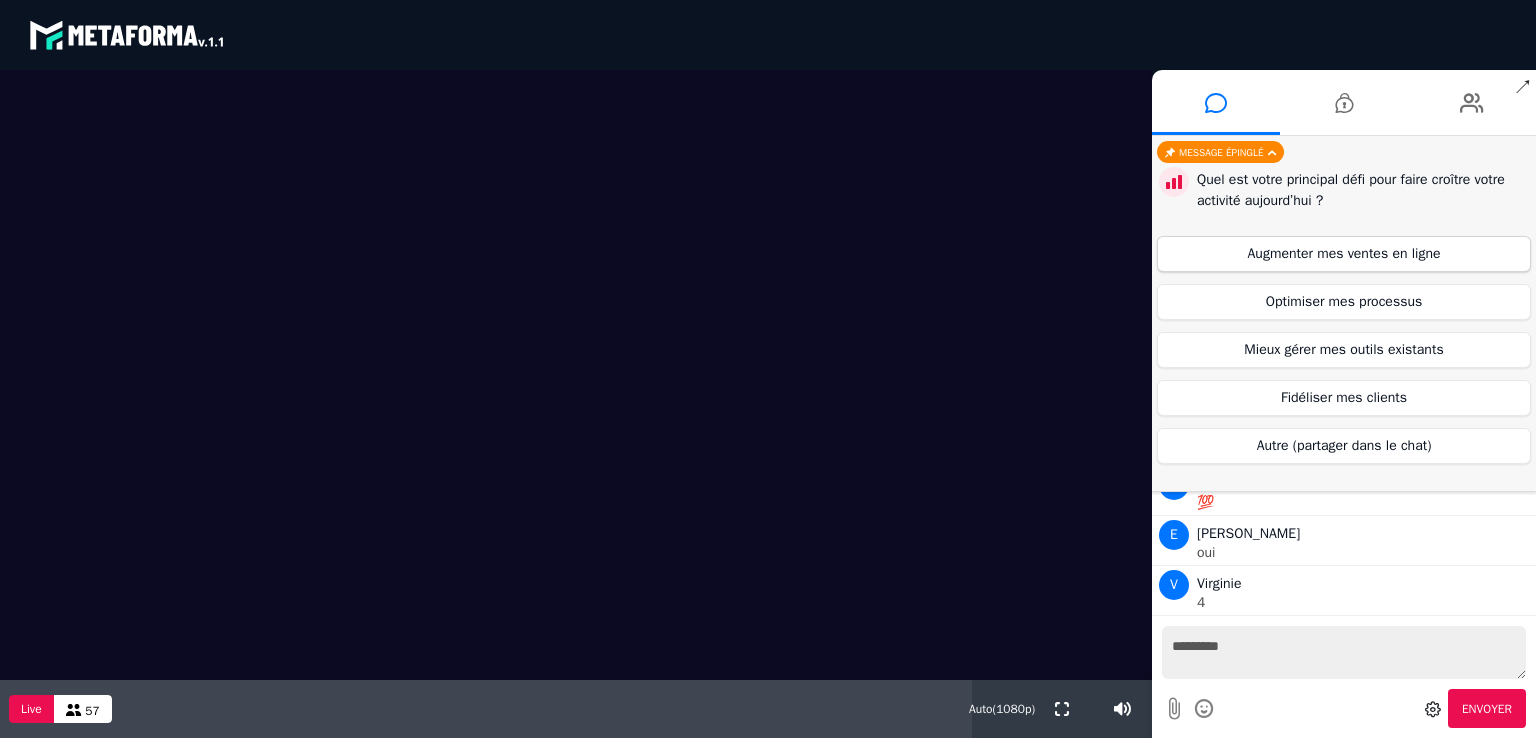 click on "Augmenter mes ventes en ligne" at bounding box center [1344, 254] 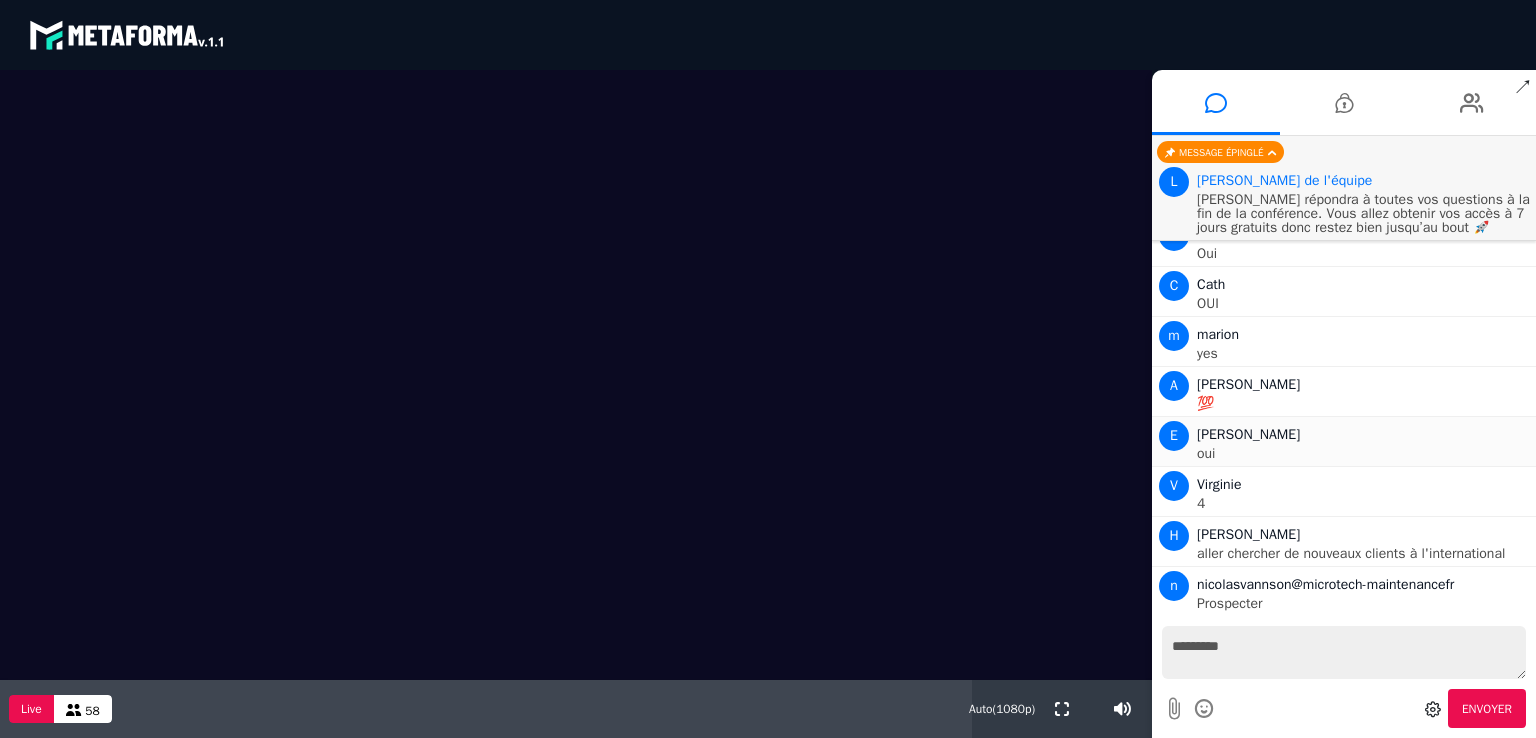 scroll, scrollTop: 4142, scrollLeft: 0, axis: vertical 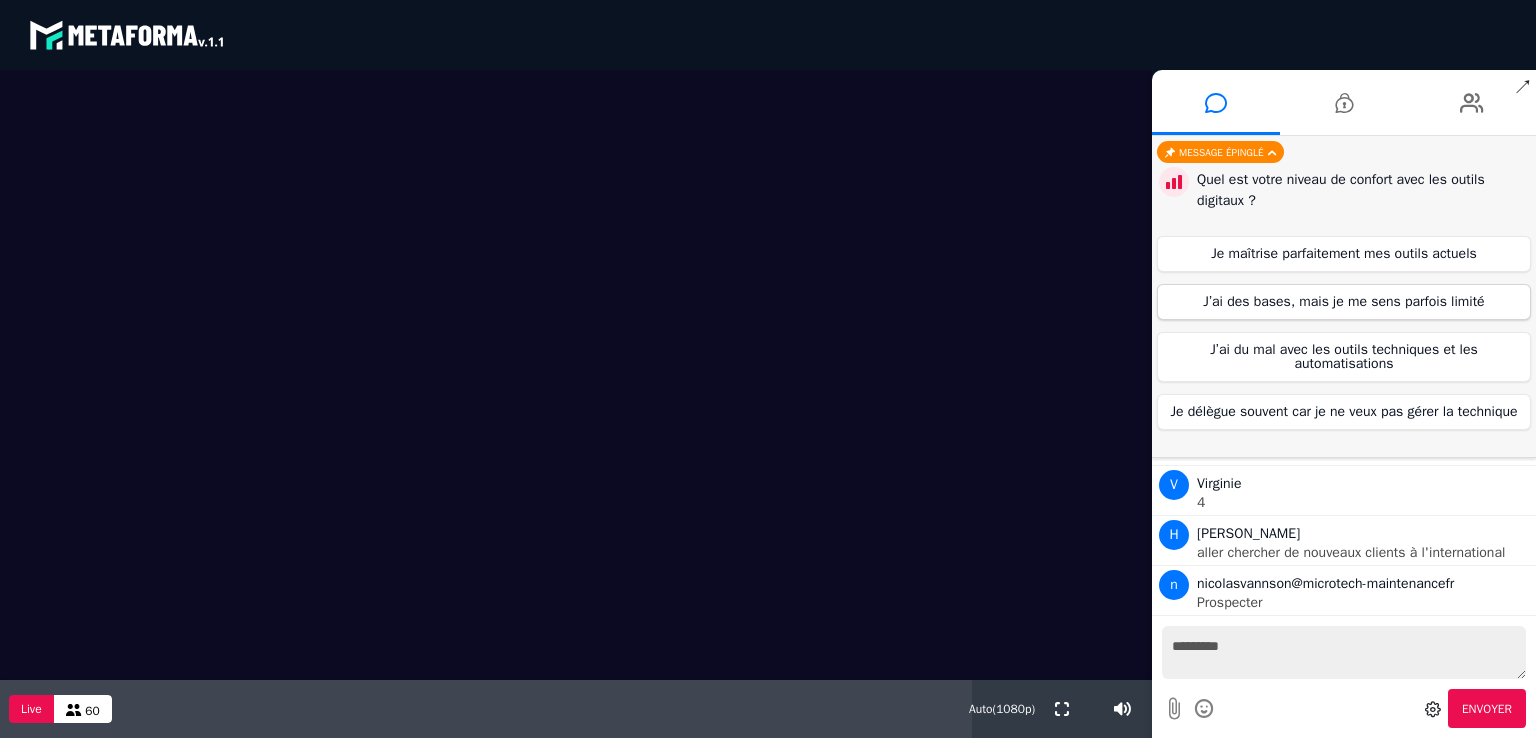 click on "J’ai des bases, mais je me sens parfois limité" at bounding box center [1344, 302] 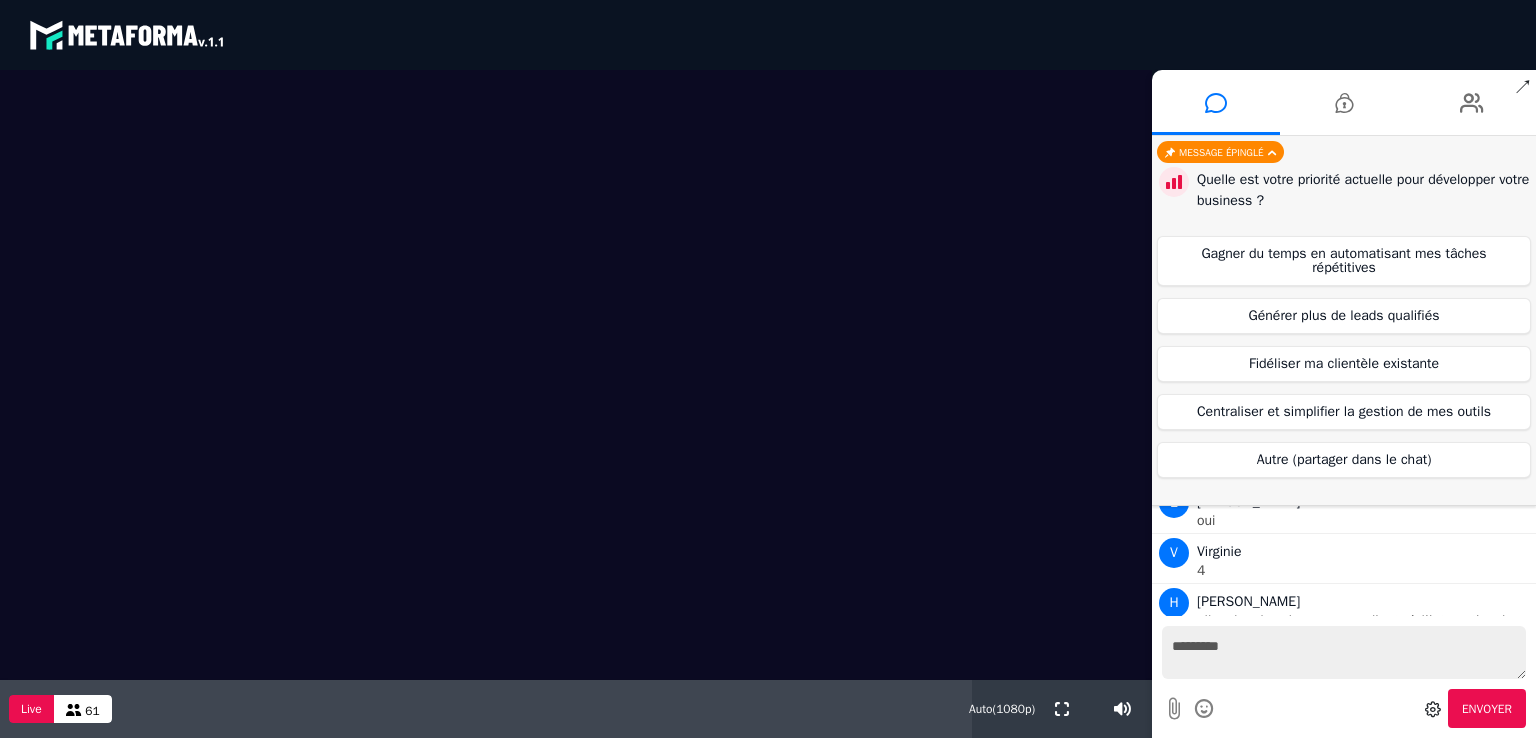 scroll, scrollTop: 4142, scrollLeft: 0, axis: vertical 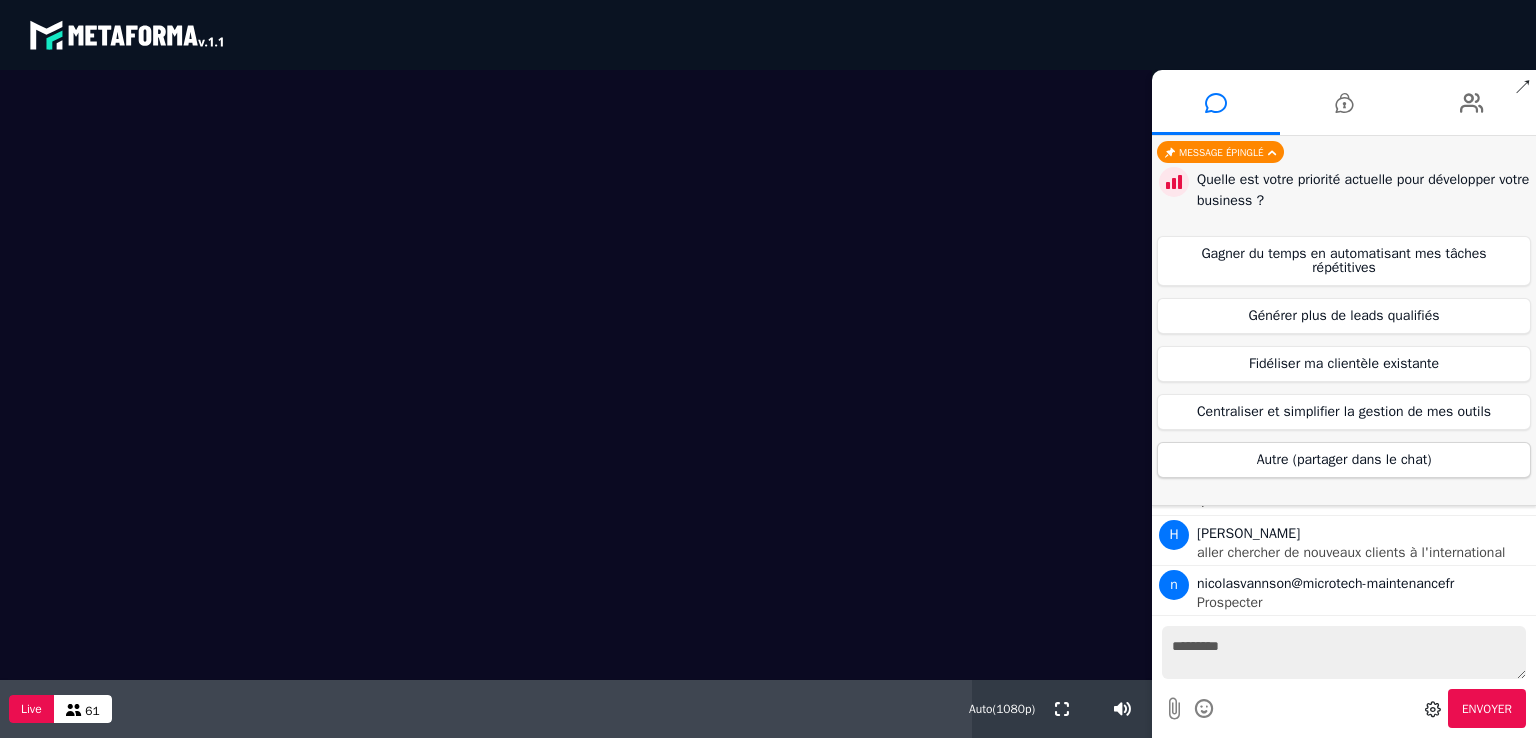 click on "Autre (partager dans le chat)" at bounding box center [1344, 460] 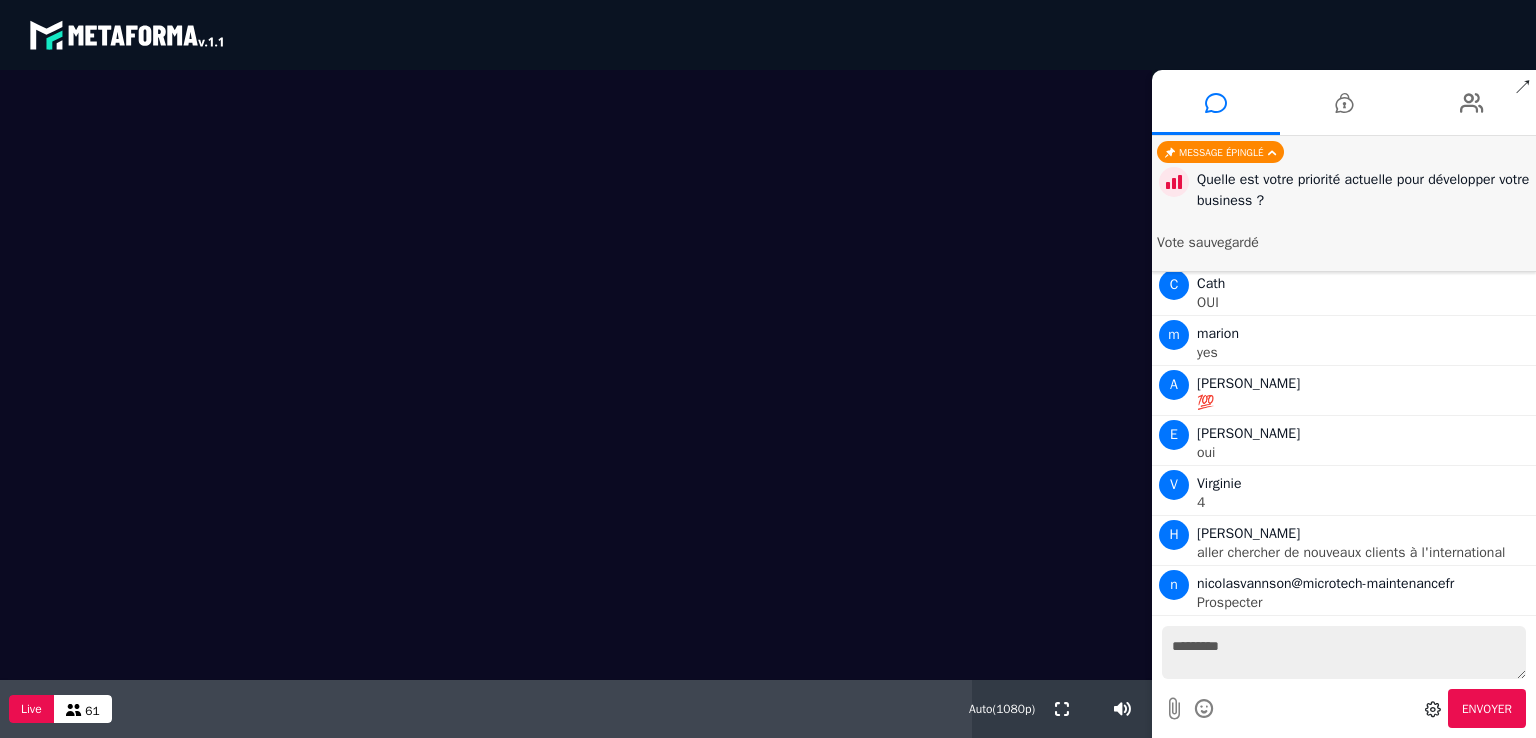 click on "*********" at bounding box center [1344, 652] 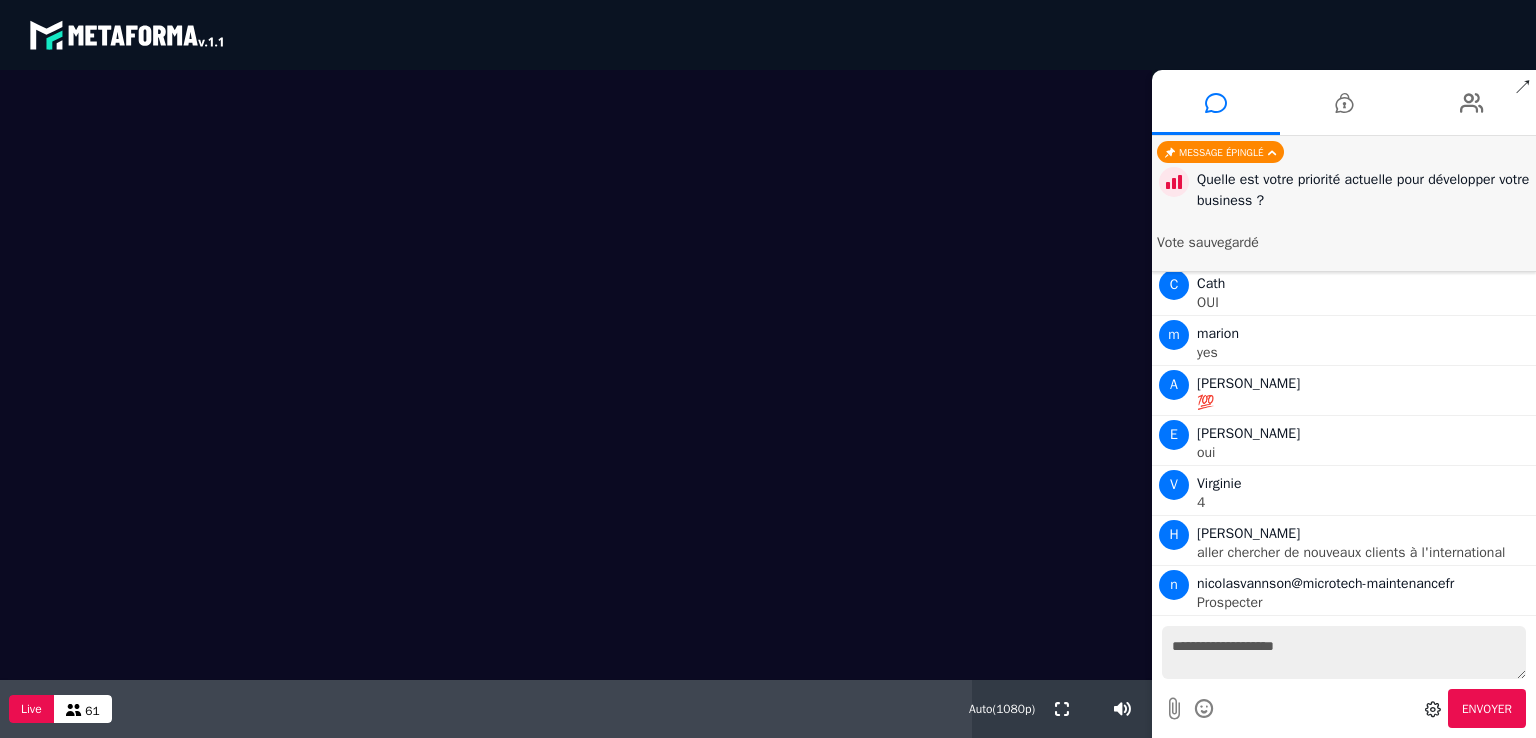 type on "**********" 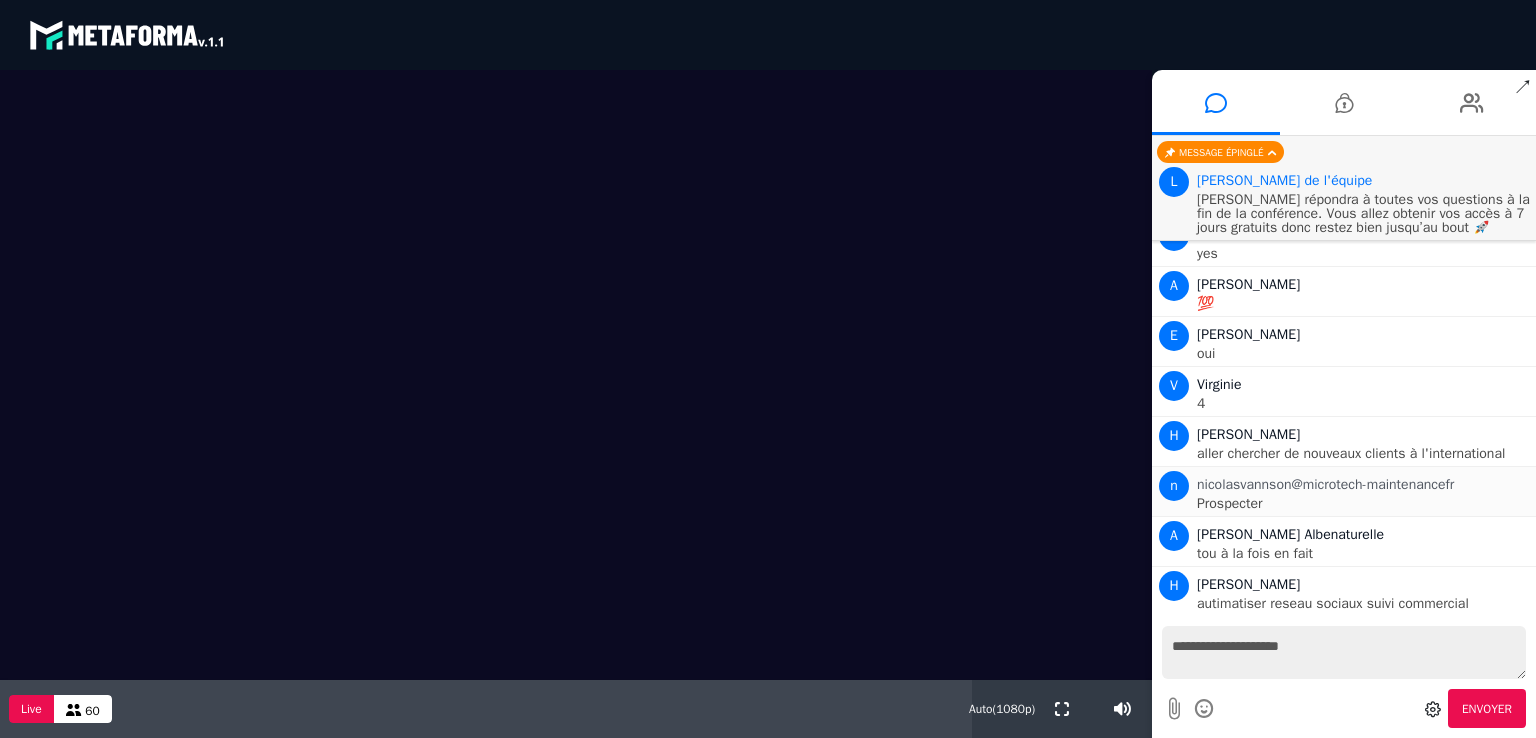 scroll, scrollTop: 4163, scrollLeft: 0, axis: vertical 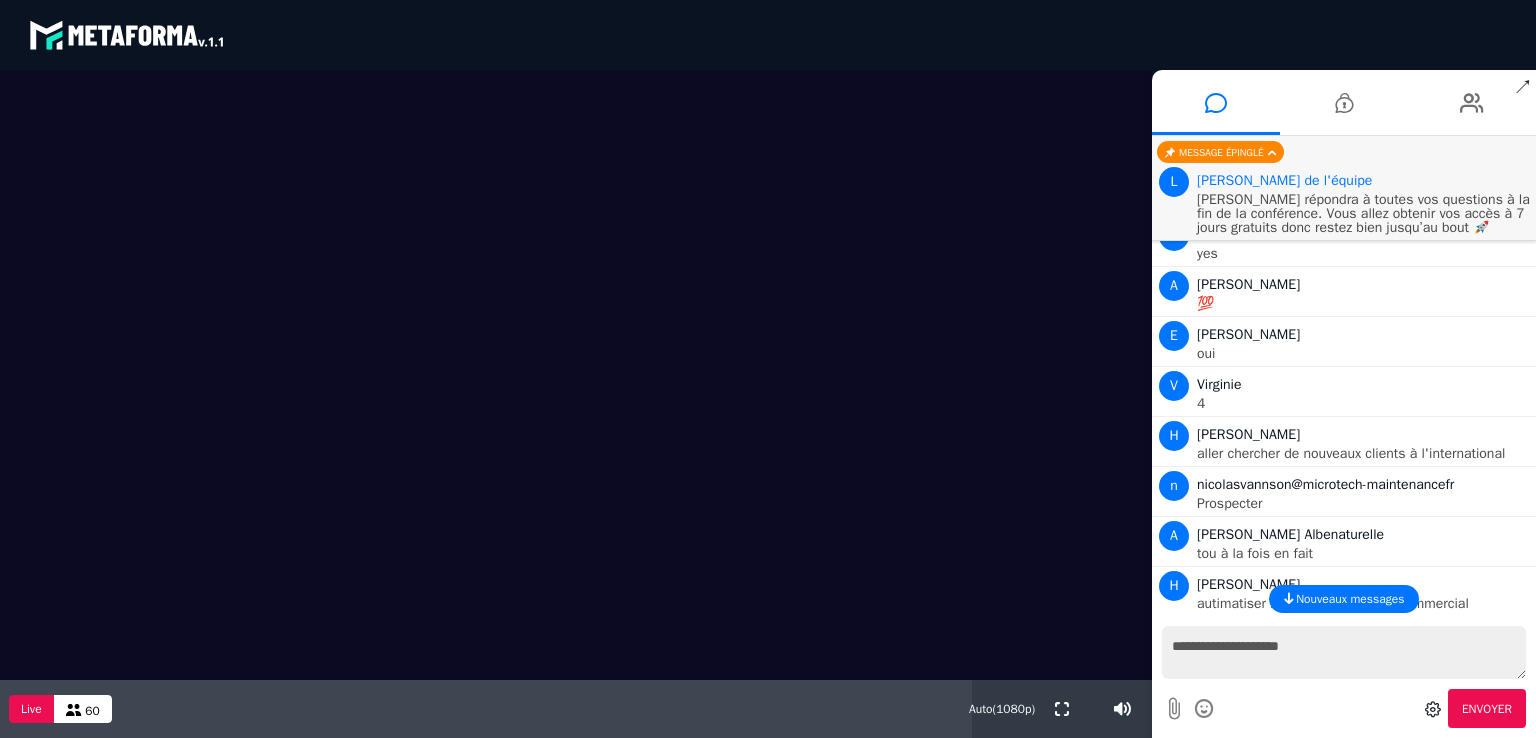 click on "Nouveaux messages" at bounding box center (1350, 599) 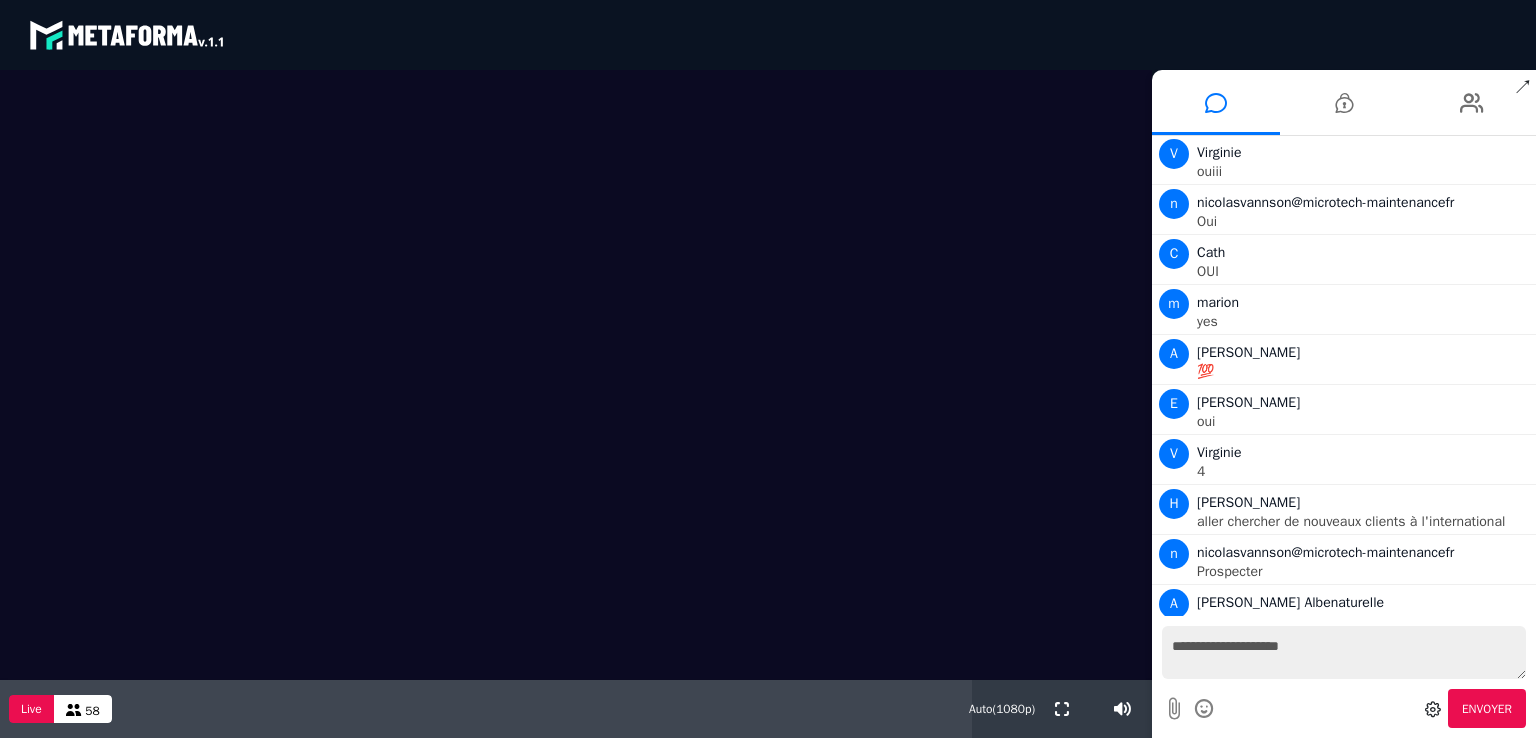 scroll, scrollTop: 4241, scrollLeft: 0, axis: vertical 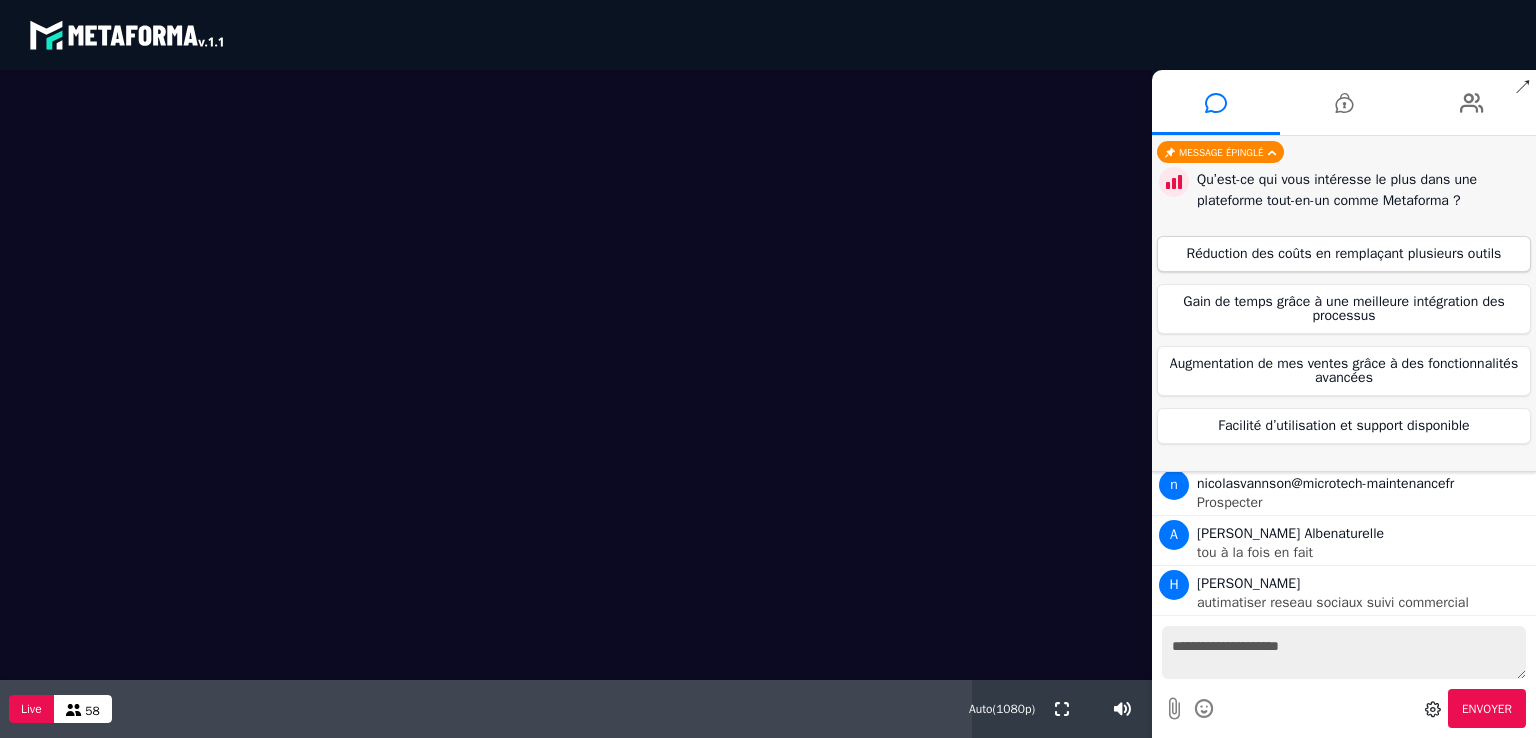 click on "Réduction des coûts en remplaçant plusieurs outils" at bounding box center [1344, 254] 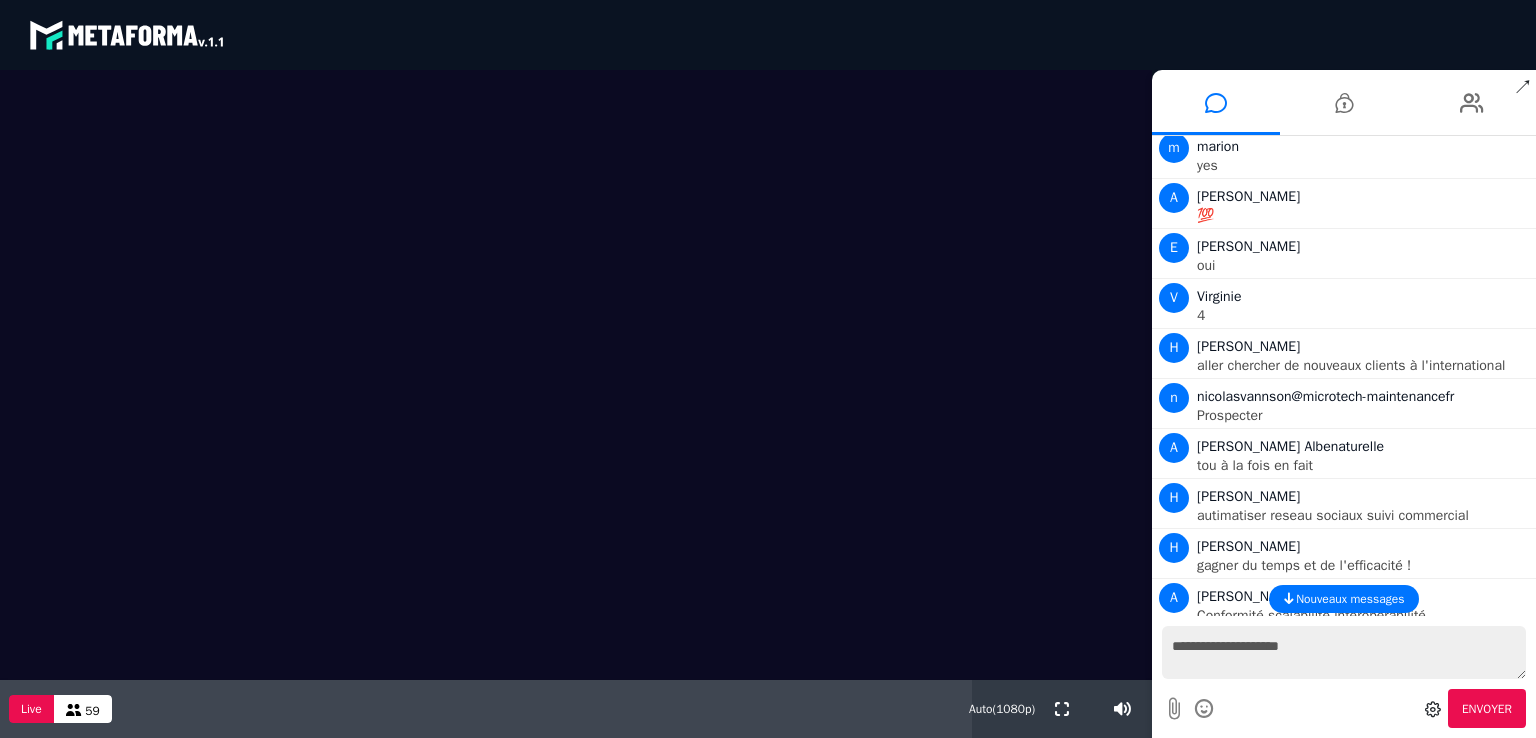 scroll, scrollTop: 4163, scrollLeft: 0, axis: vertical 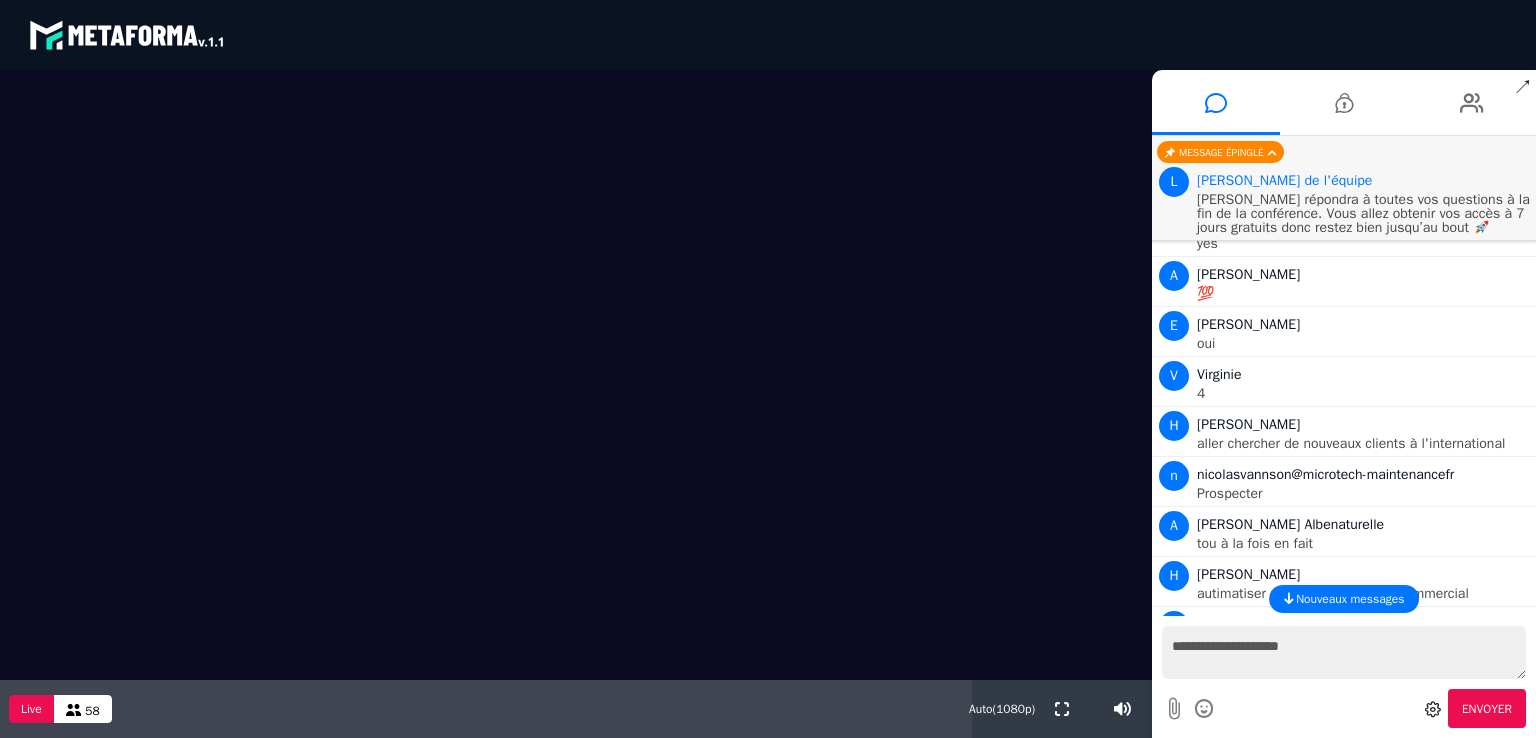 click on "**********" at bounding box center (1344, 652) 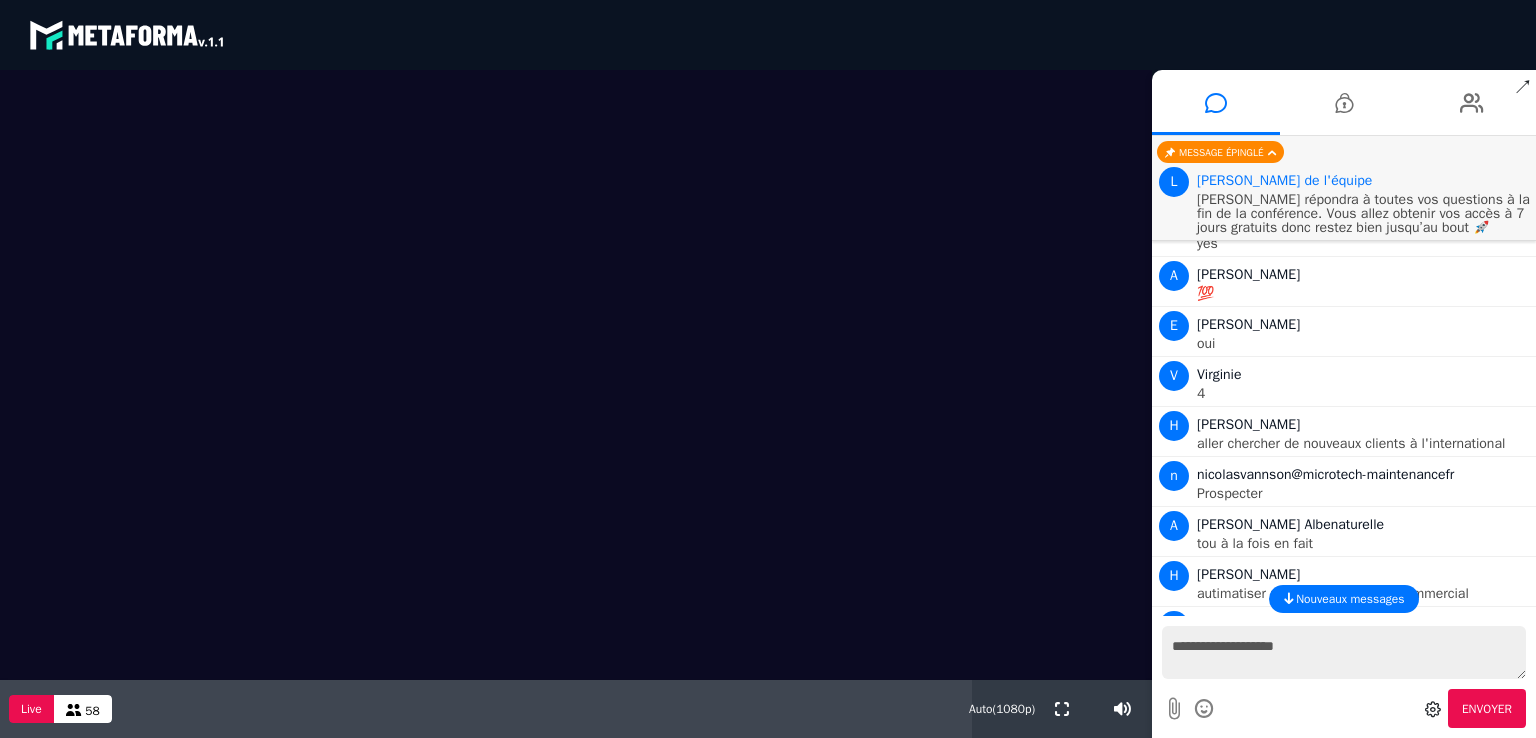 type on "**********" 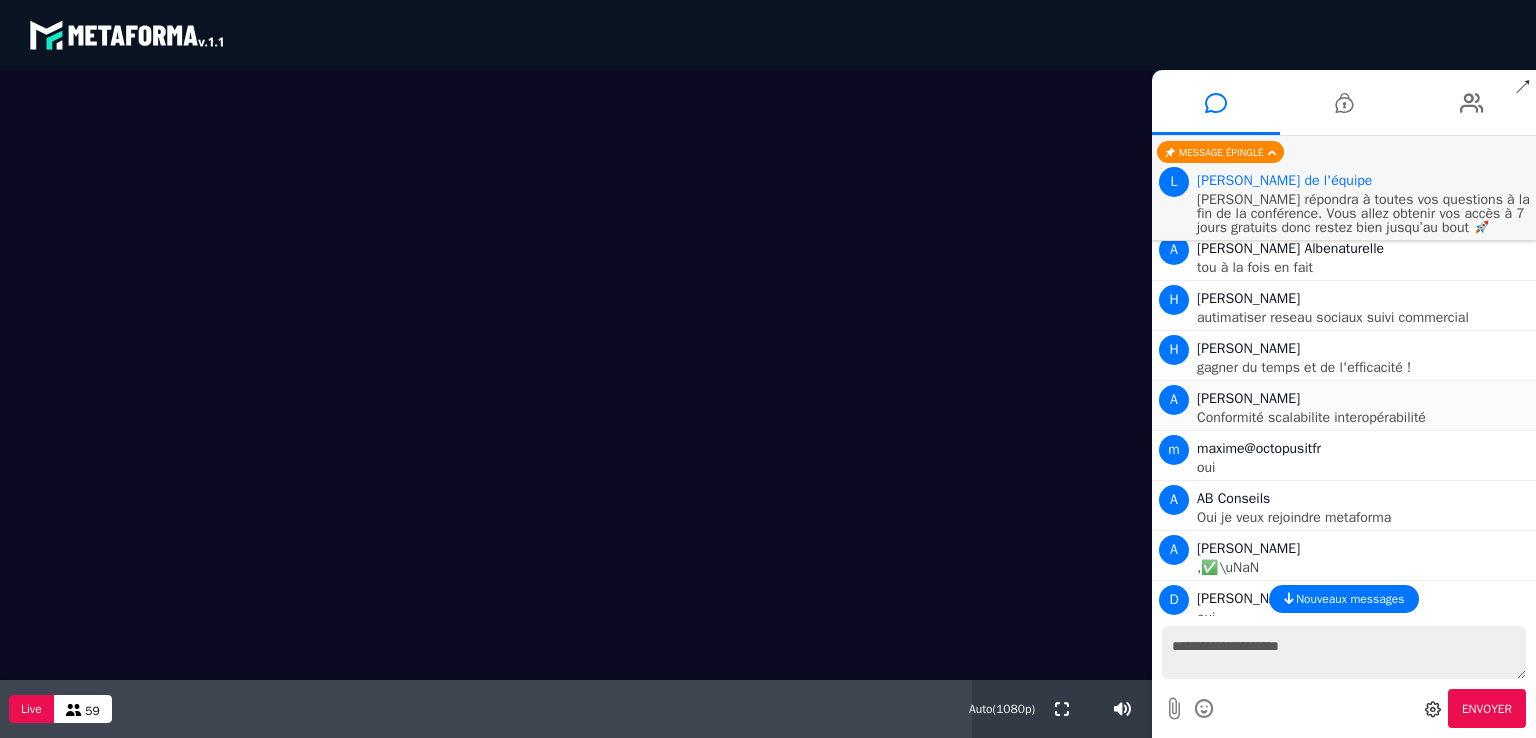 scroll, scrollTop: 4409, scrollLeft: 0, axis: vertical 